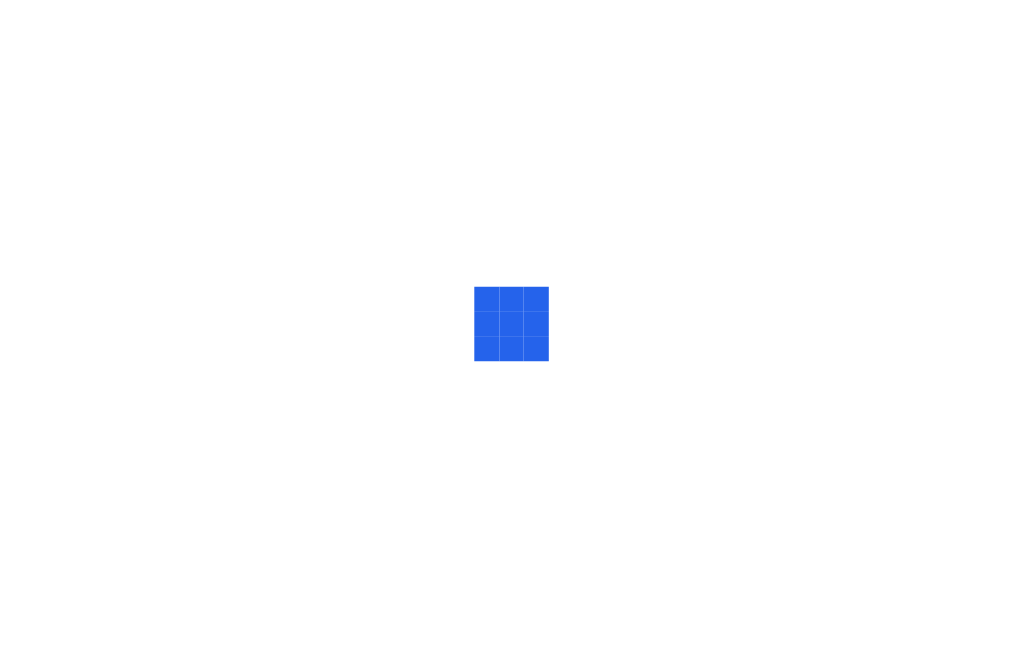 scroll, scrollTop: 0, scrollLeft: 0, axis: both 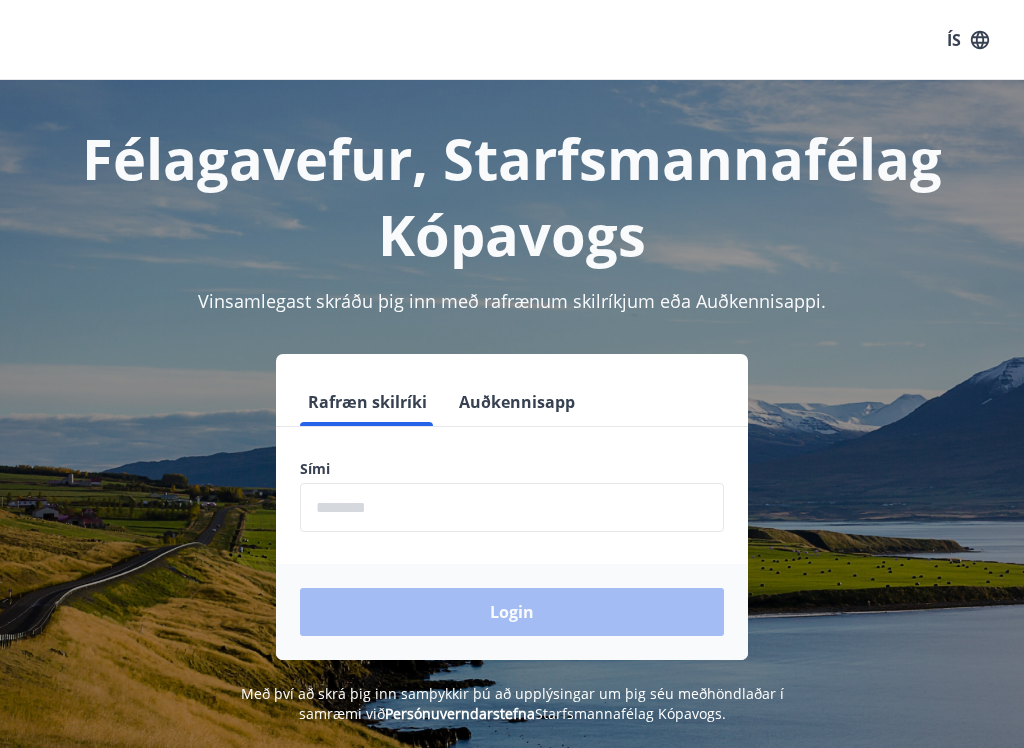 click at bounding box center (512, 507) 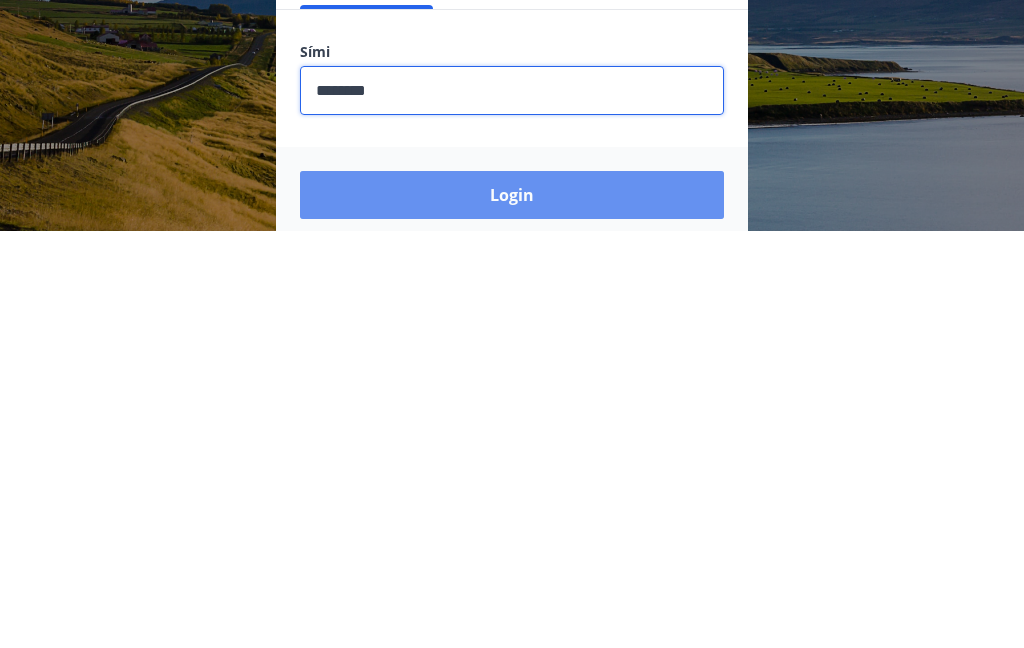 type on "********" 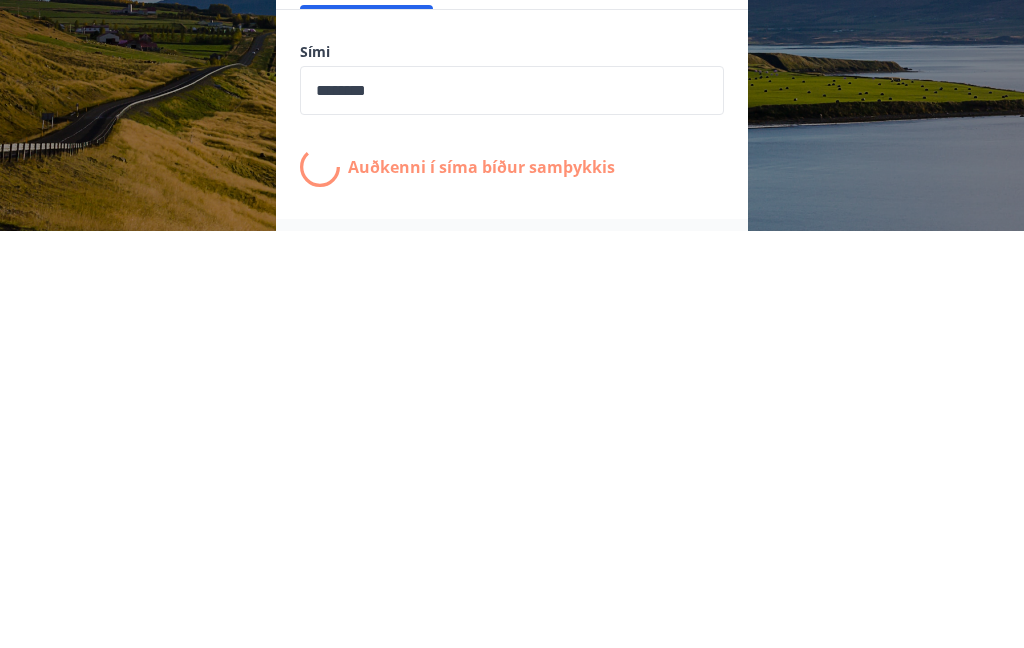 scroll, scrollTop: 325, scrollLeft: 0, axis: vertical 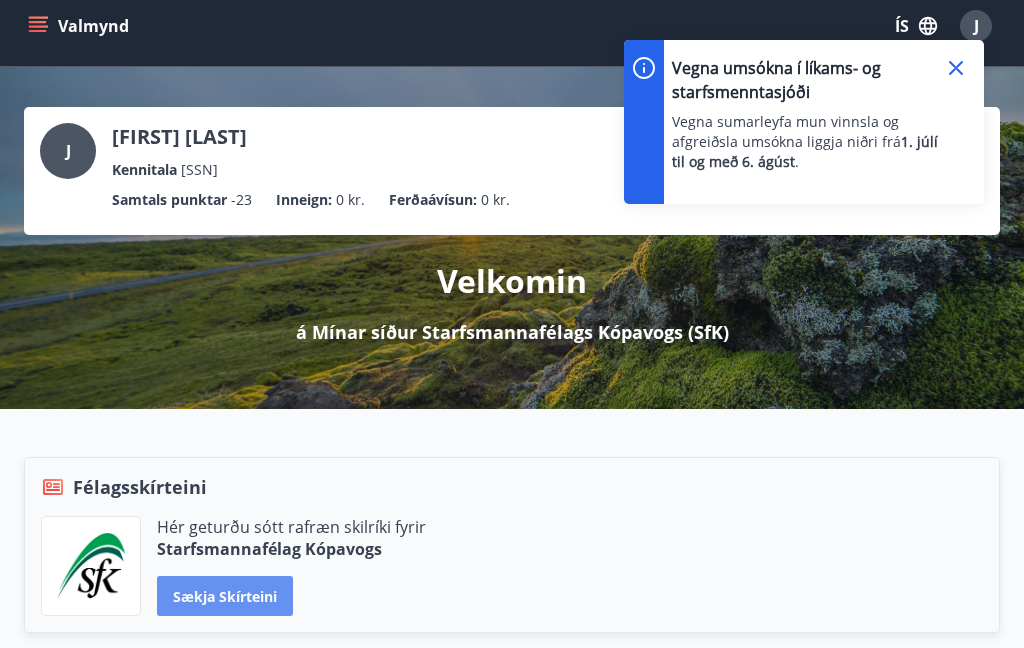 click on "Sækja skírteini" at bounding box center (225, 596) 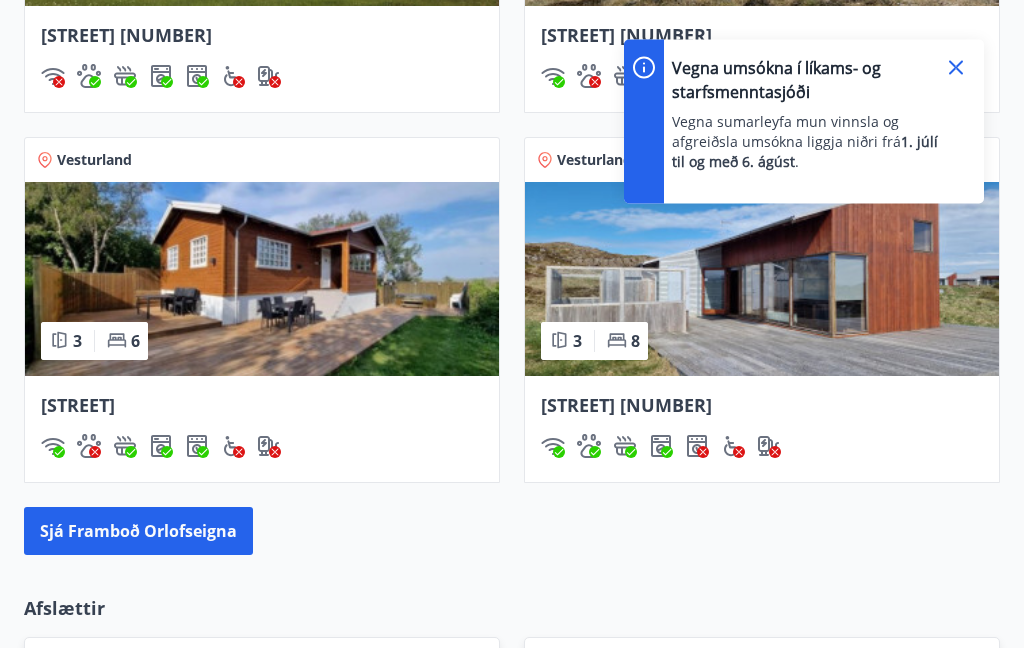scroll, scrollTop: 1796, scrollLeft: 0, axis: vertical 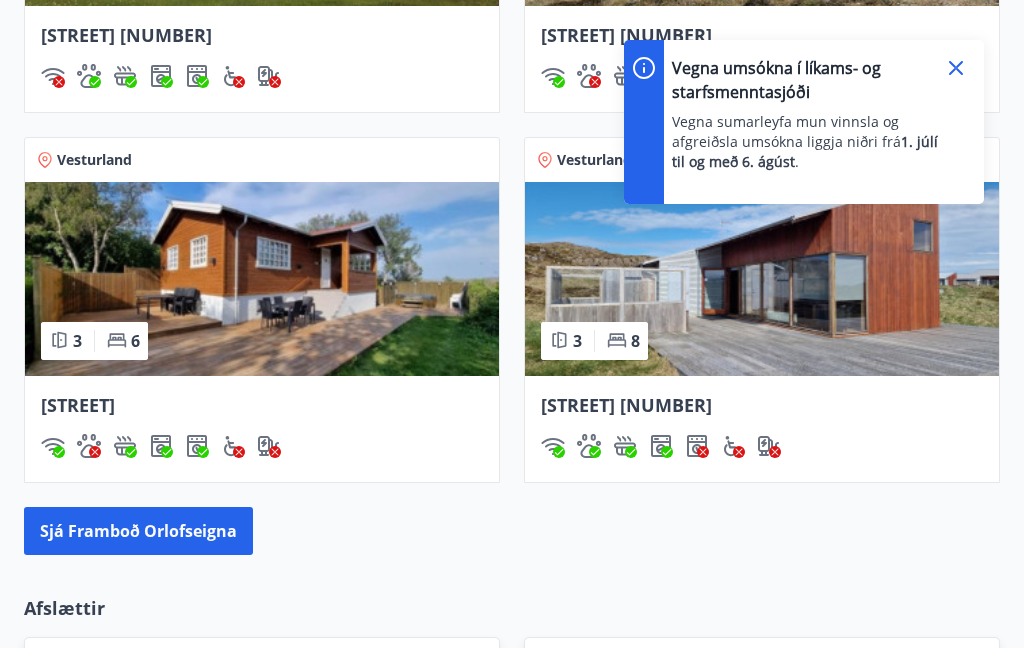 click 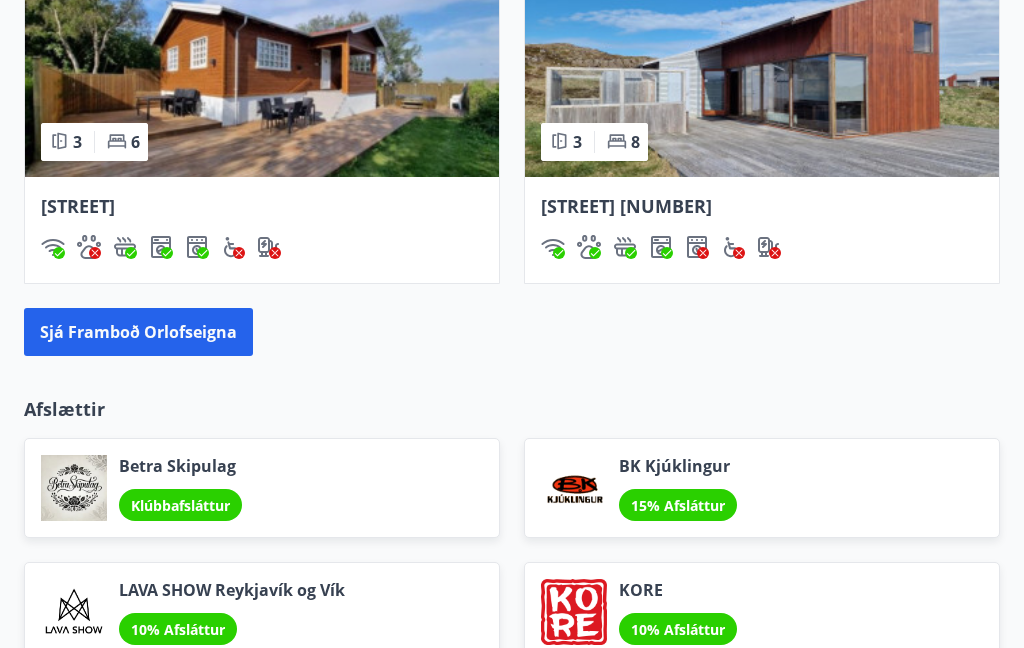 scroll, scrollTop: 1994, scrollLeft: 0, axis: vertical 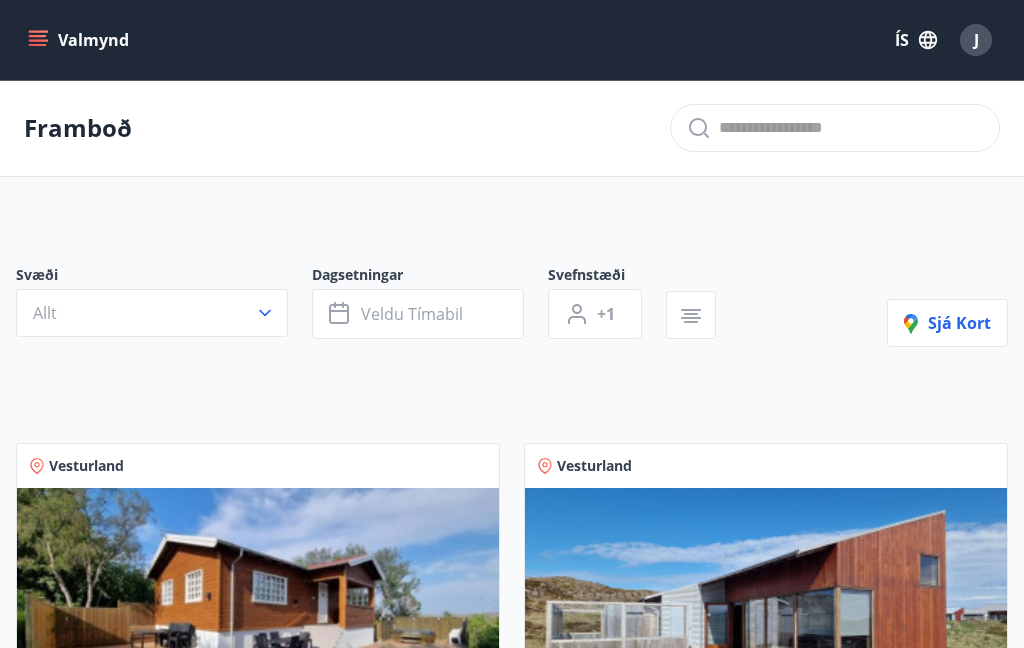 click on "Valmynd" at bounding box center [80, 40] 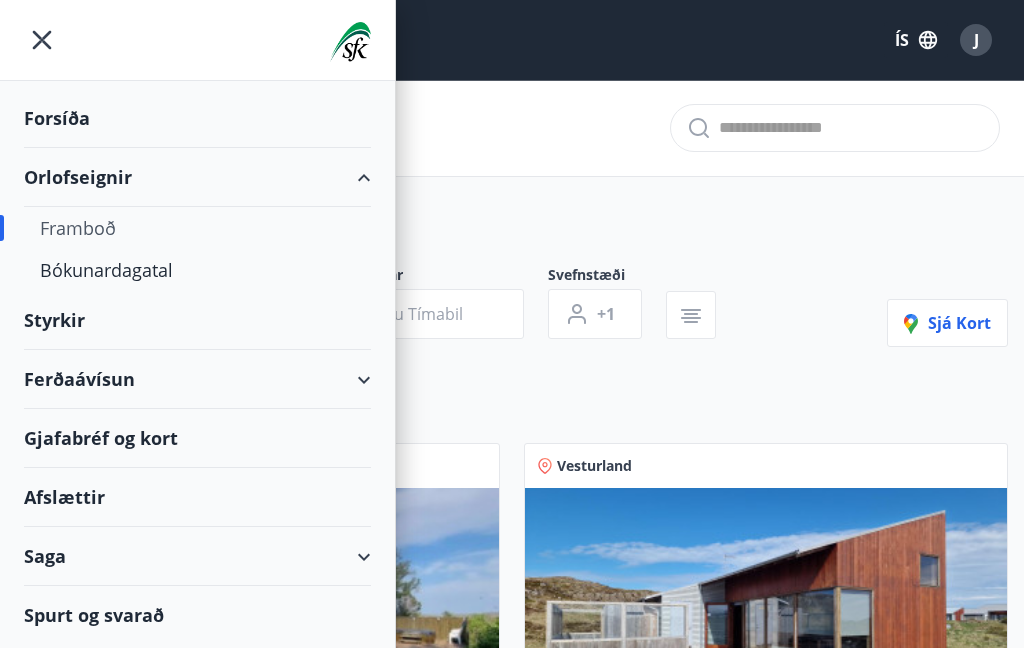 click on "Bókunardagatal" at bounding box center (197, 270) 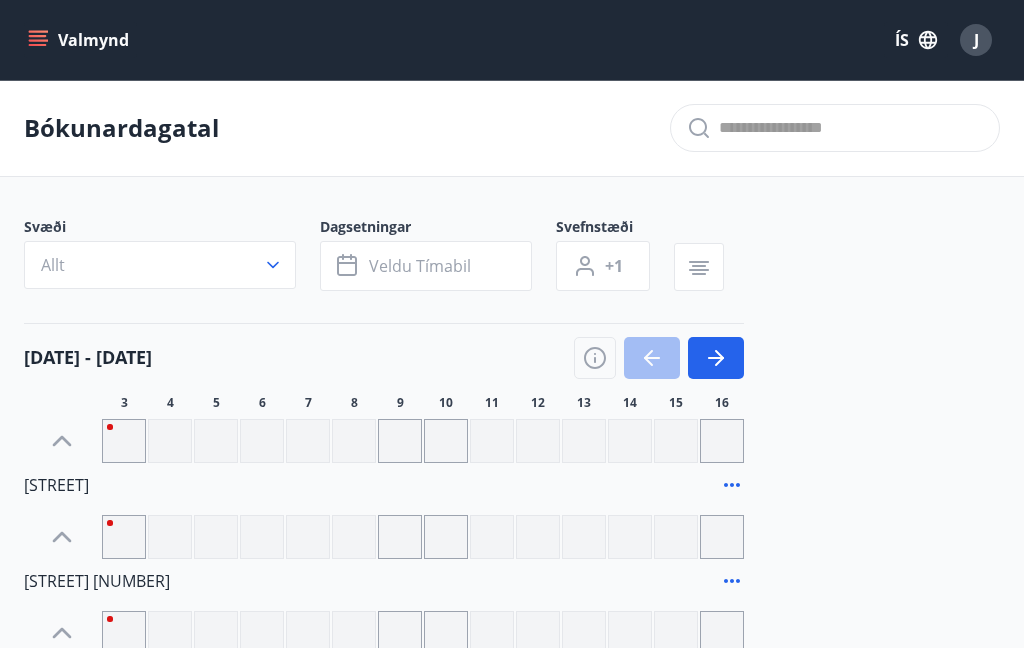 click 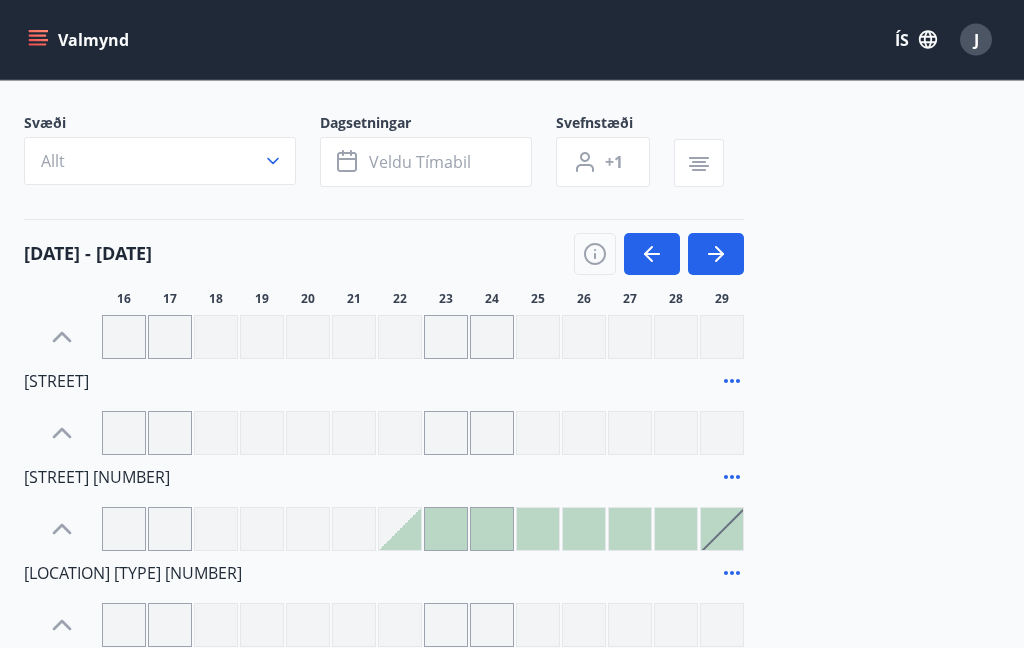 scroll, scrollTop: 104, scrollLeft: 0, axis: vertical 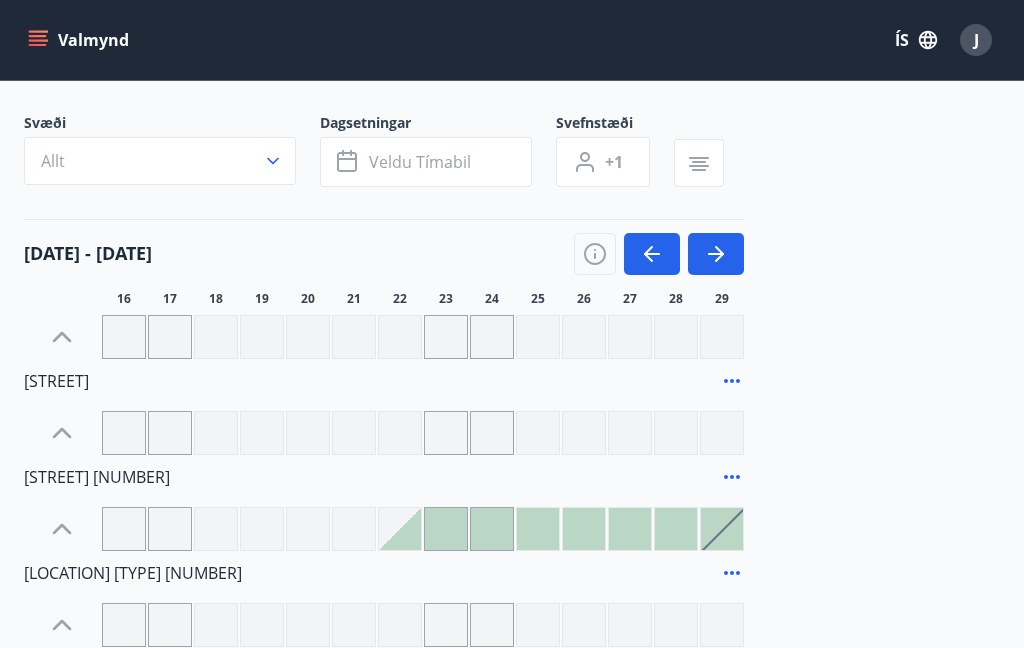 click on "[STREET] [NUMBER]" at bounding box center (97, 477) 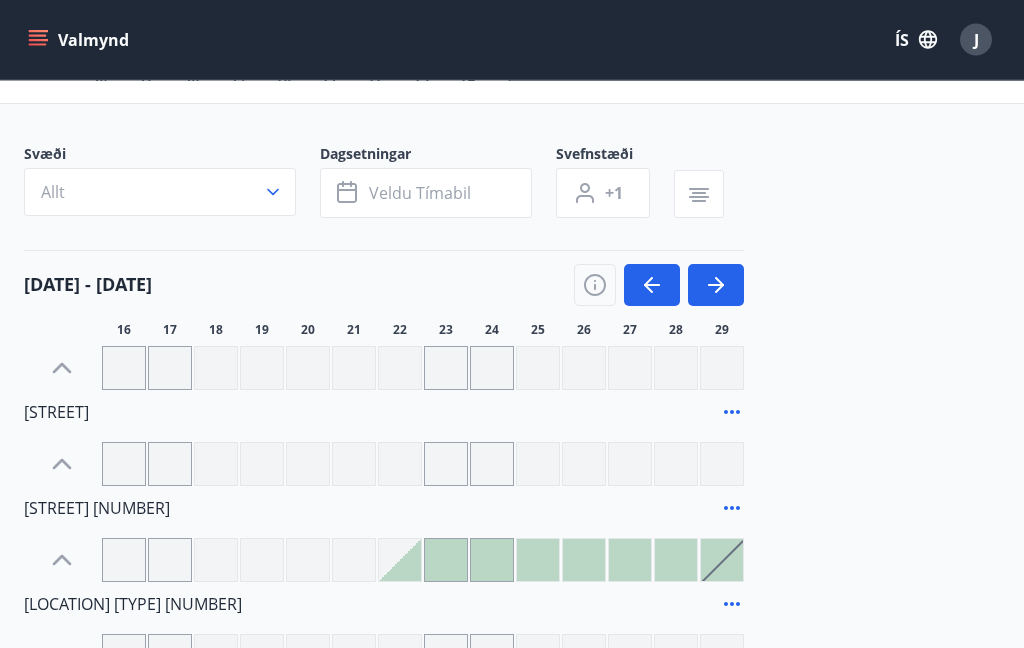 scroll, scrollTop: 75, scrollLeft: 0, axis: vertical 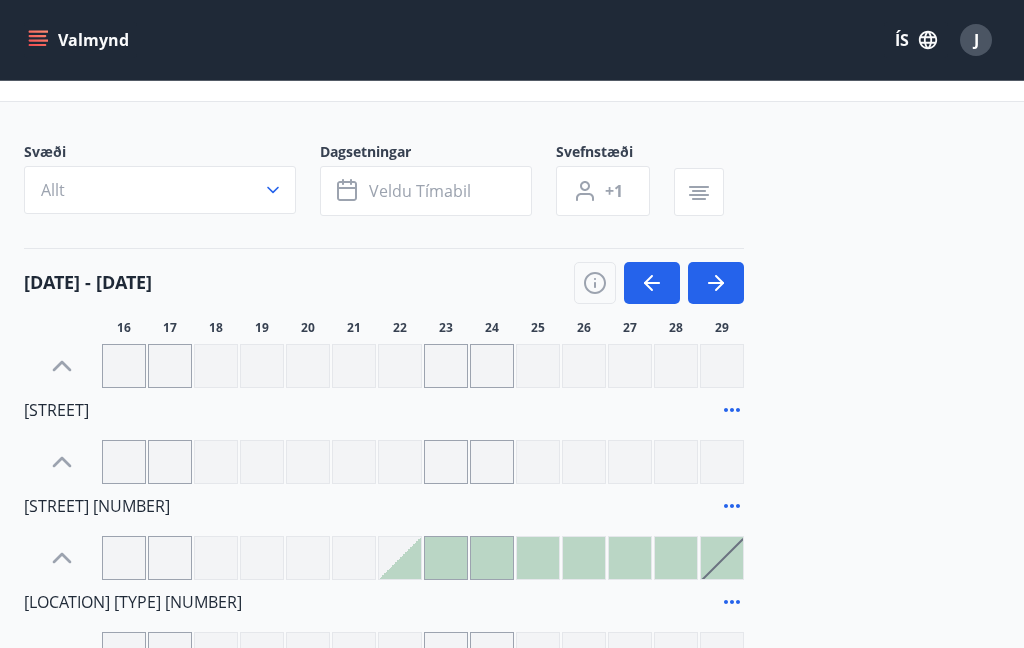 click at bounding box center (446, 558) 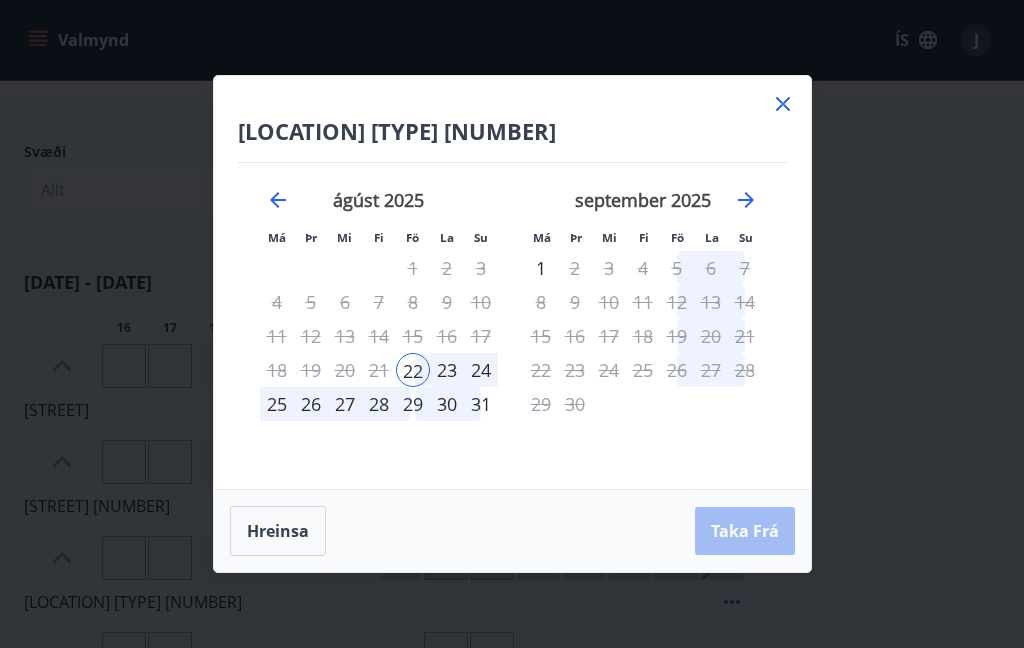 click 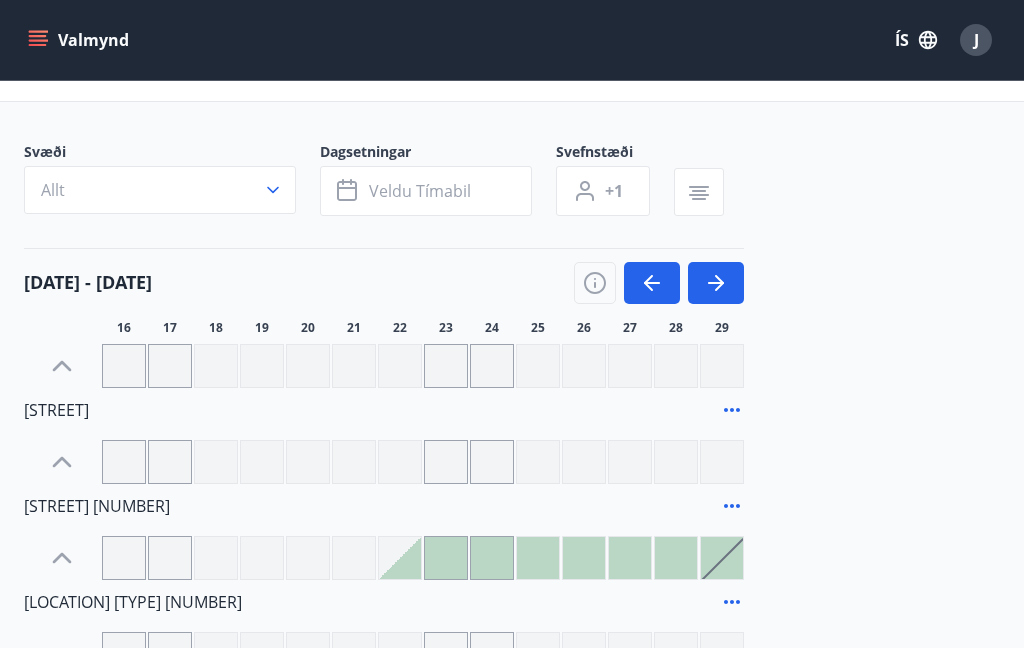 click at bounding box center (262, 462) 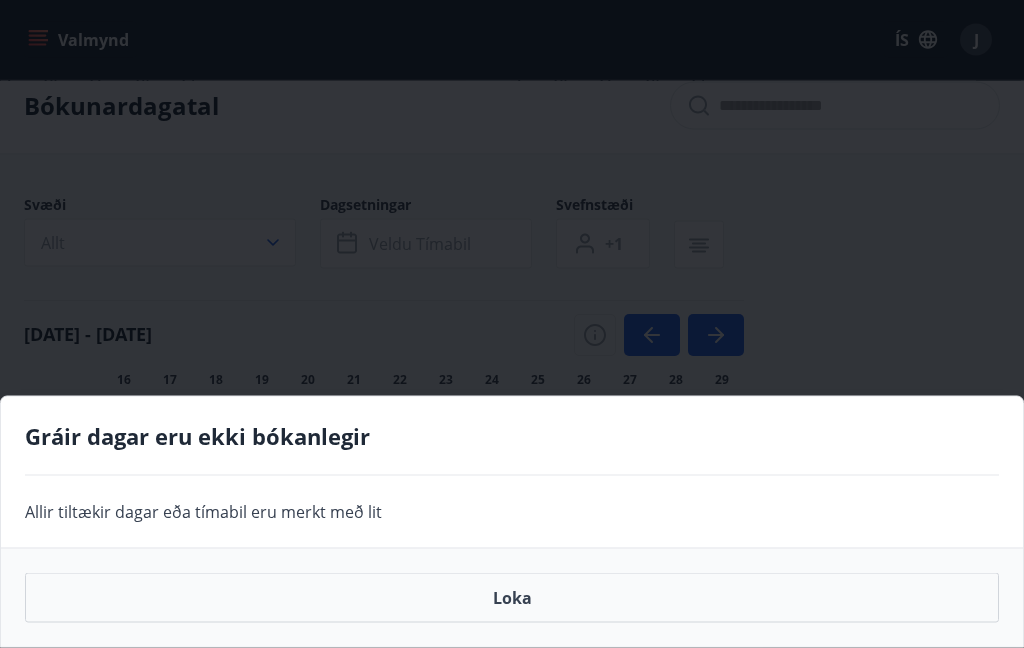 scroll, scrollTop: 0, scrollLeft: 0, axis: both 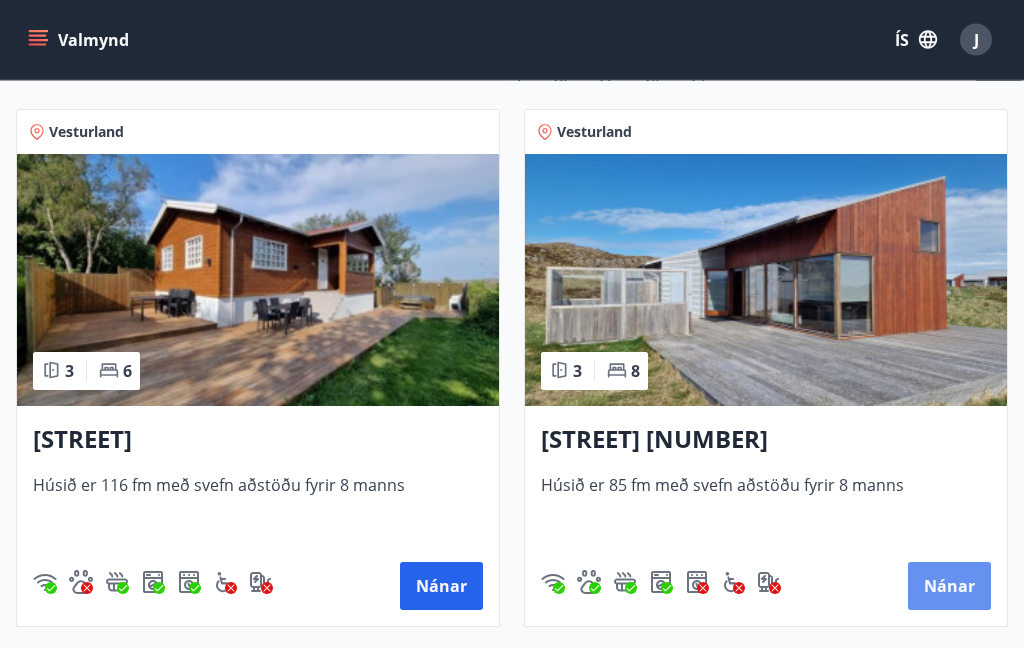 click on "Nánar" at bounding box center (949, 587) 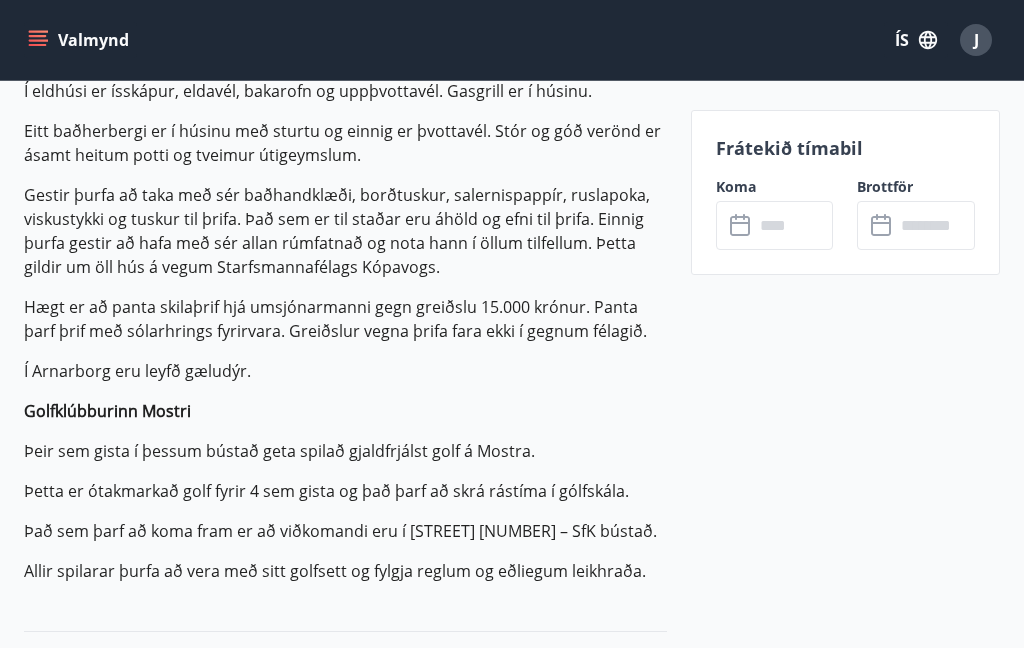 scroll, scrollTop: 988, scrollLeft: 0, axis: vertical 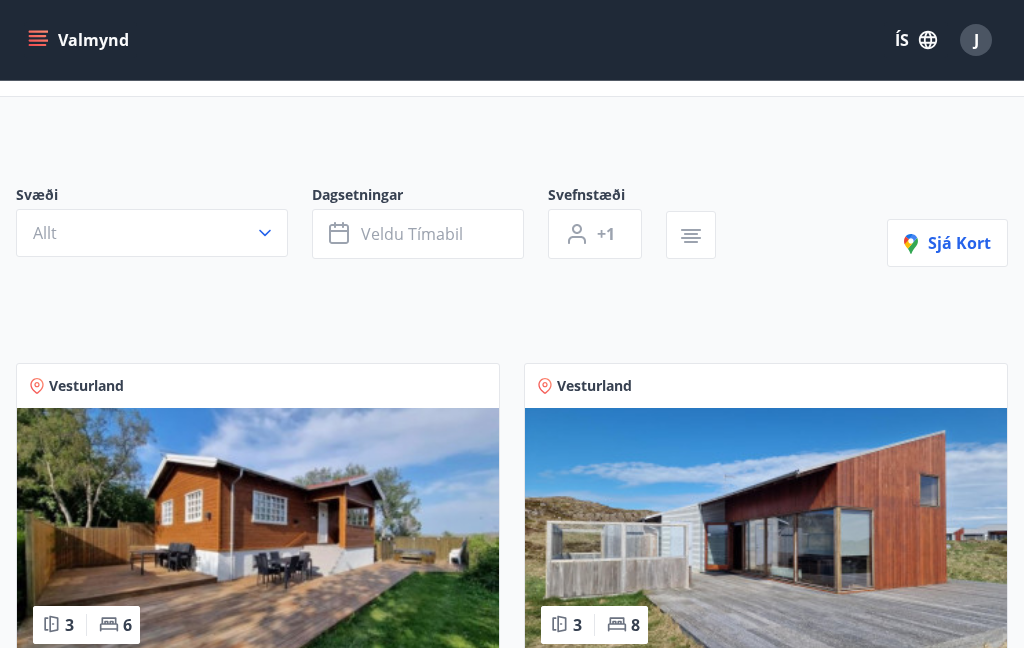 click 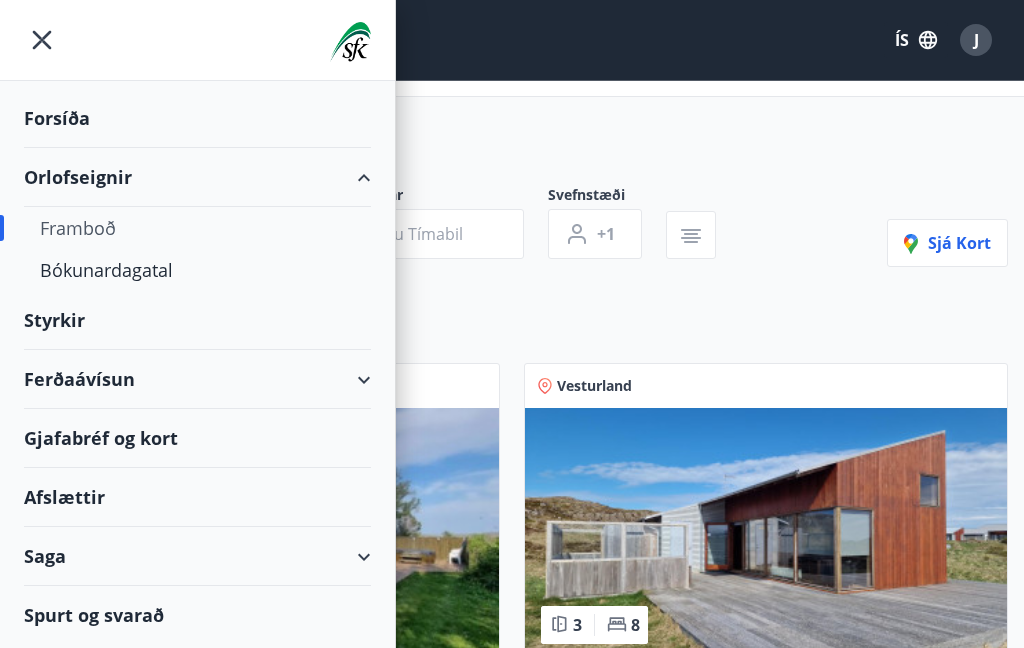 click on "Bókunardagatal" at bounding box center (197, 270) 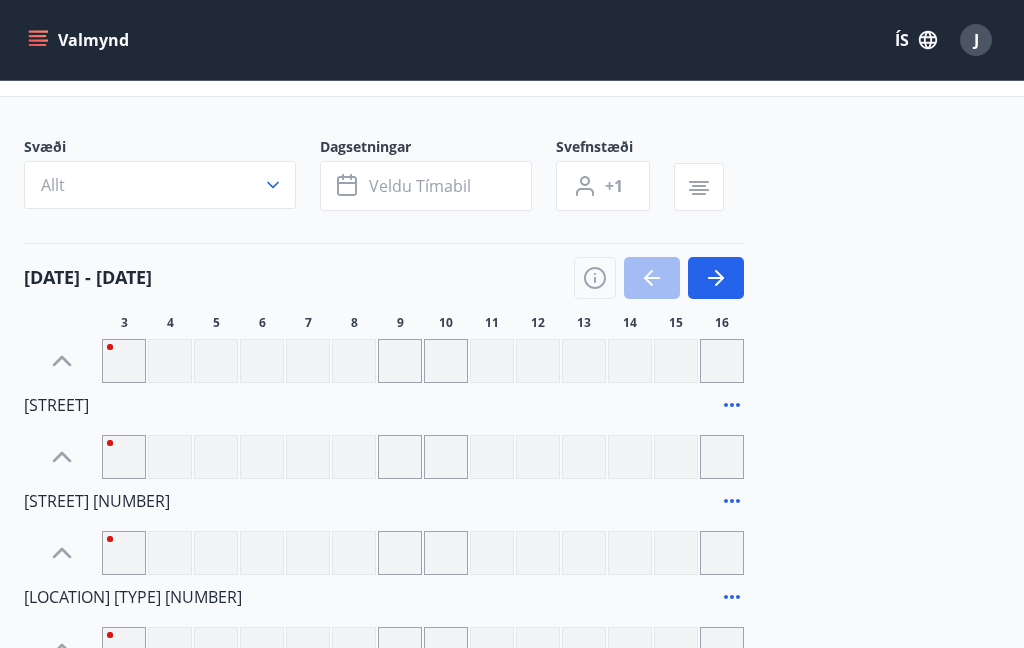 click 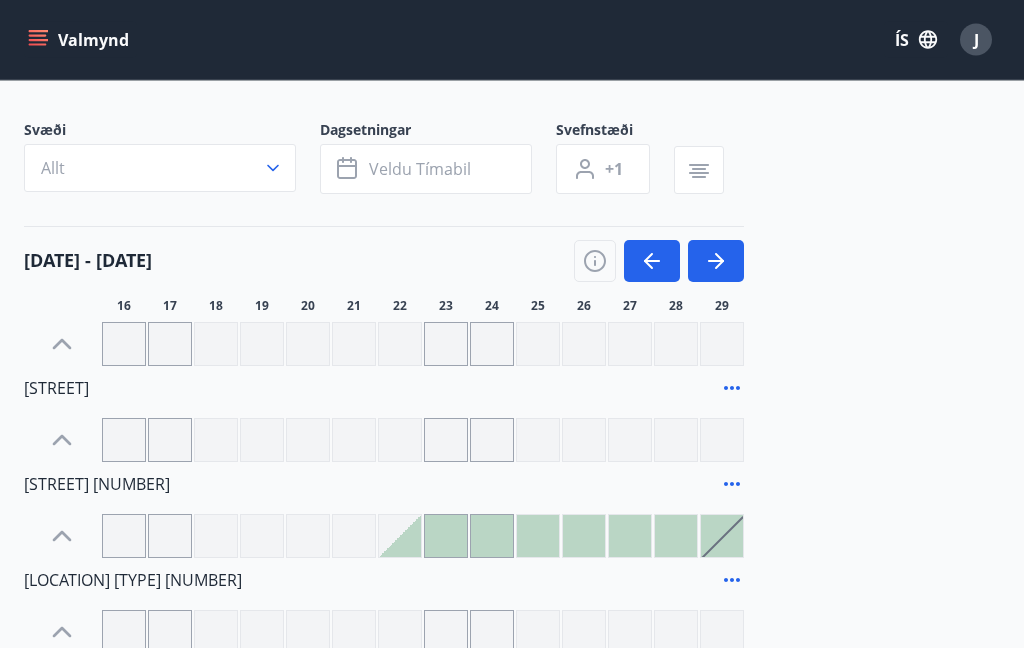 scroll, scrollTop: 97, scrollLeft: 0, axis: vertical 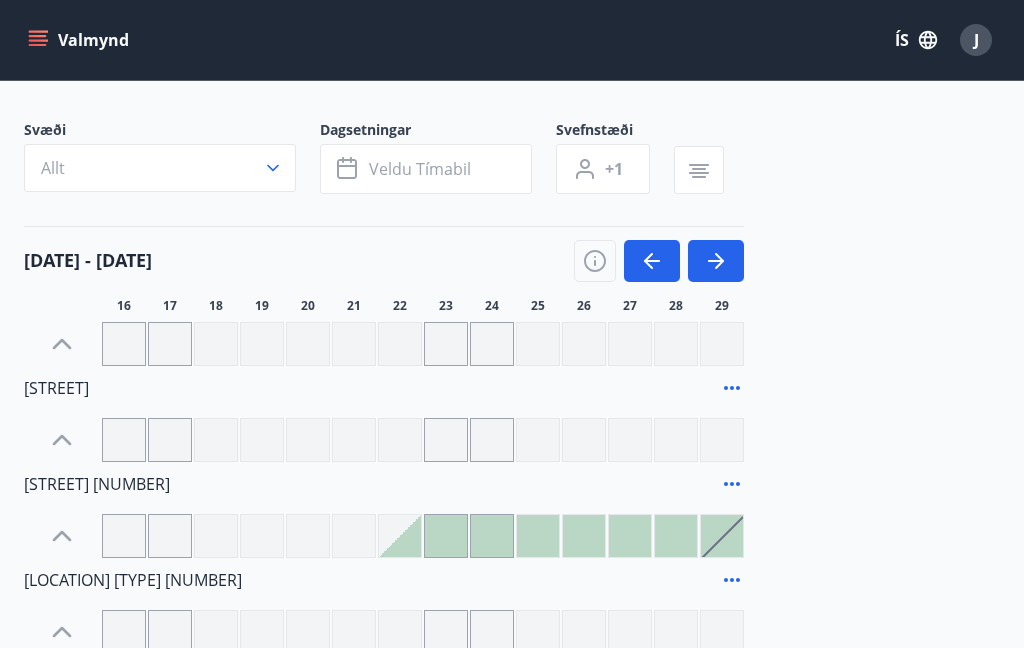 click 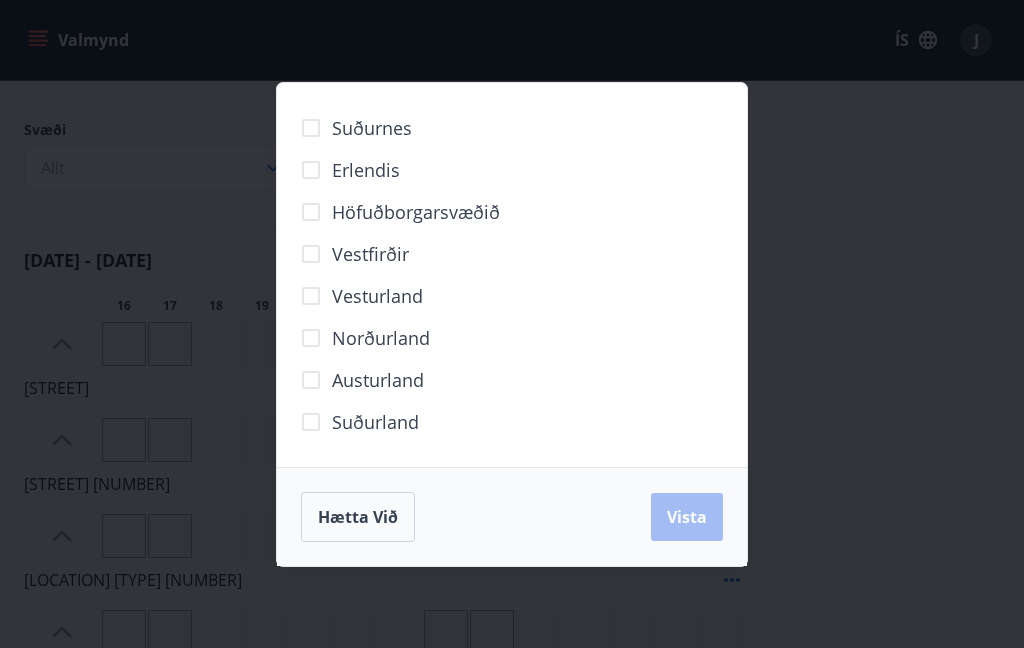 click on "Norðurland" at bounding box center [381, 338] 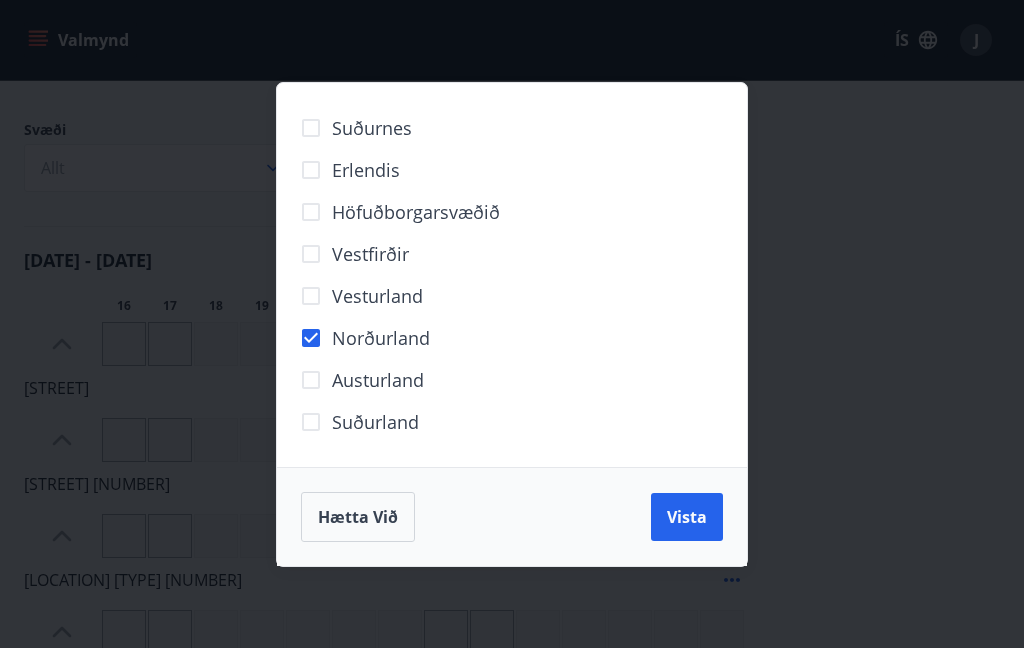 click on "Norðurland" at bounding box center [381, 338] 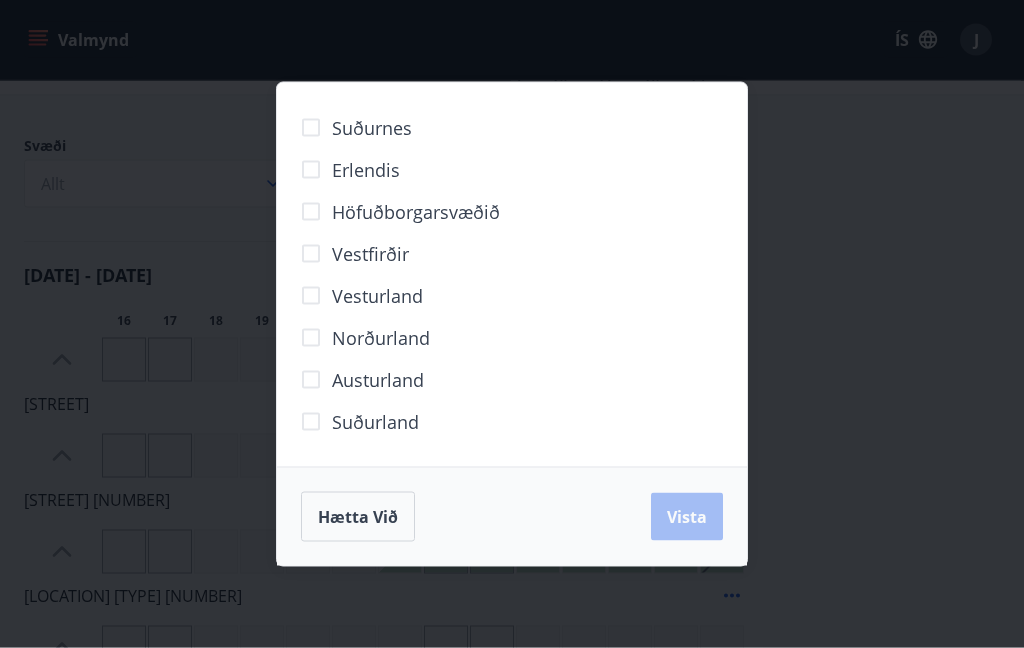 scroll, scrollTop: 0, scrollLeft: 0, axis: both 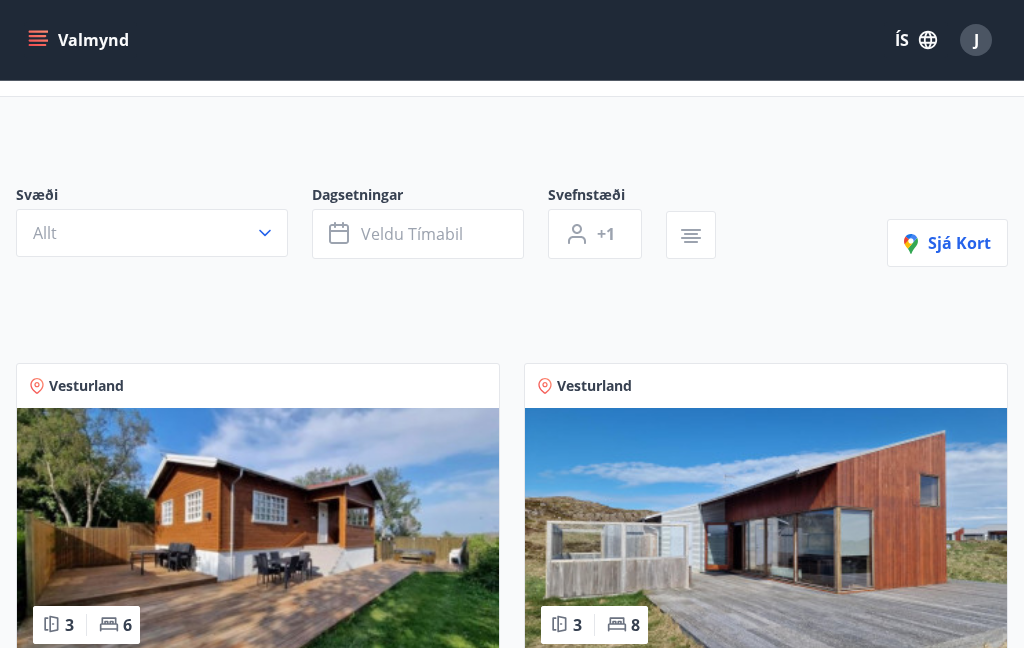 click 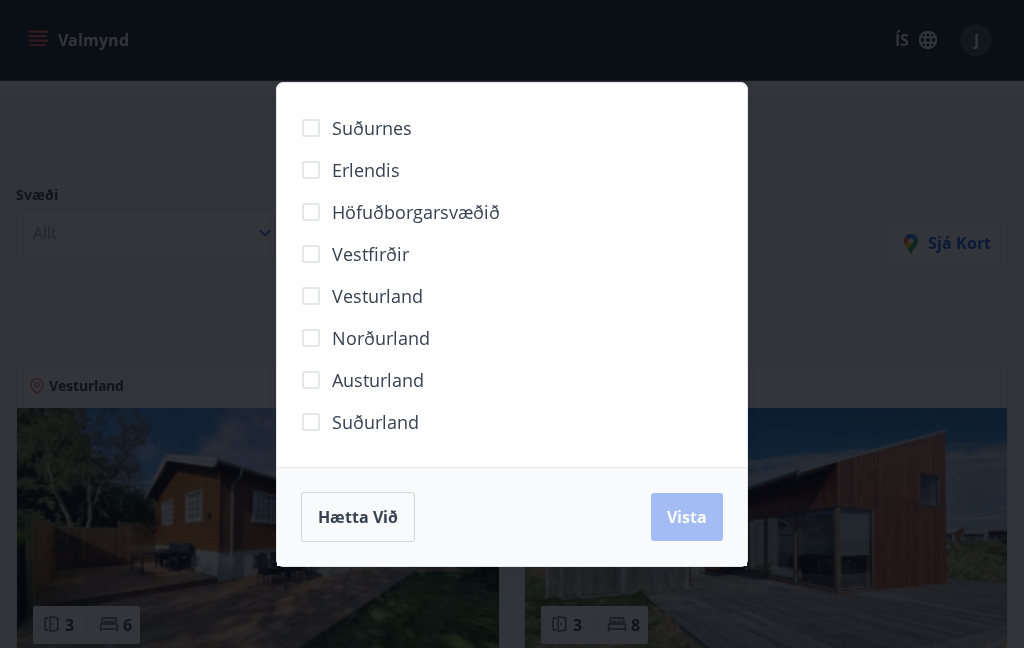 click on "Erlendis" at bounding box center [366, 170] 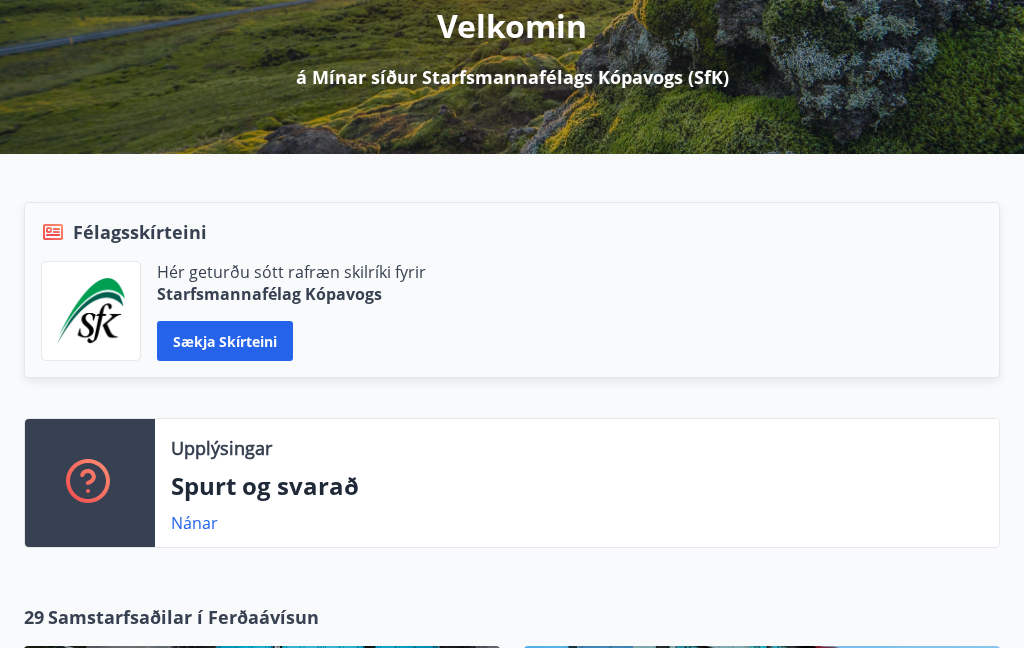 scroll, scrollTop: 267, scrollLeft: 0, axis: vertical 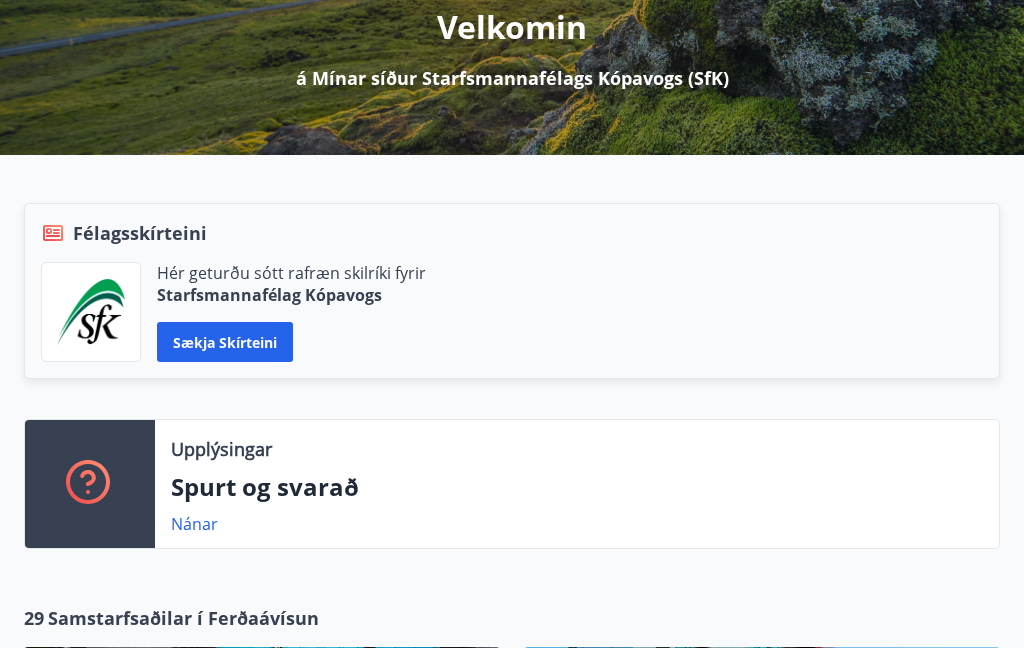 click on "Sækja skírteini" at bounding box center [225, 343] 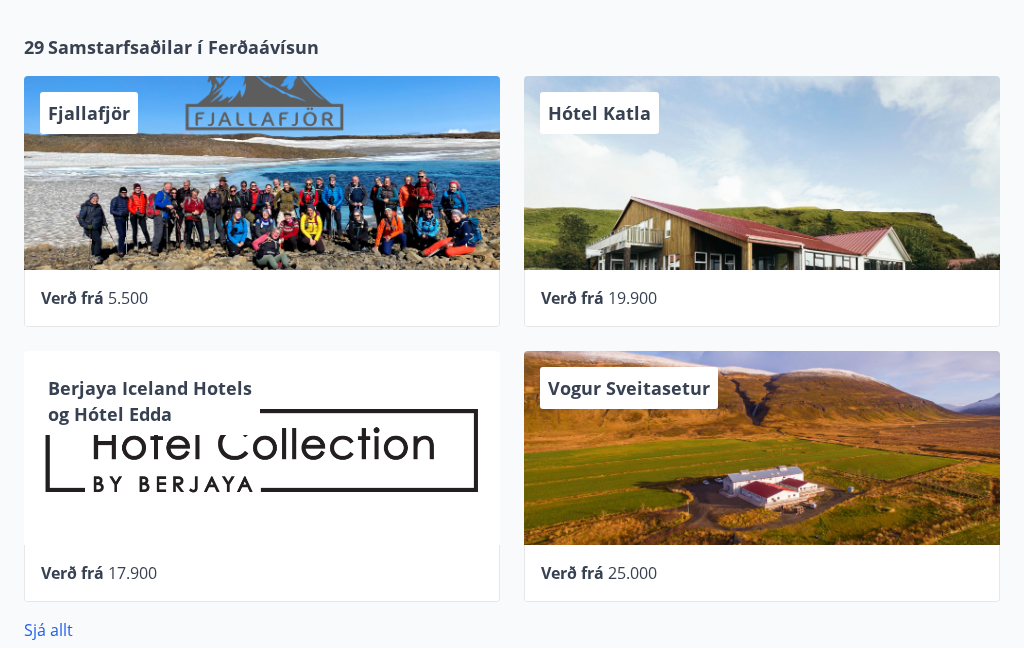scroll, scrollTop: 839, scrollLeft: 0, axis: vertical 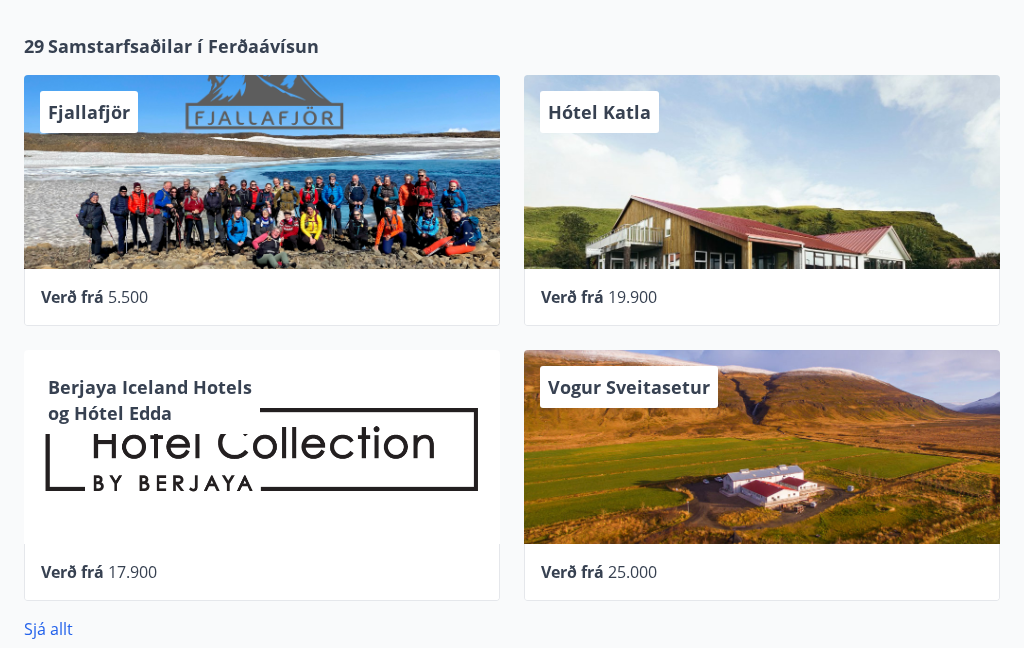 click on "Vogur Sveitasetur" at bounding box center (629, 388) 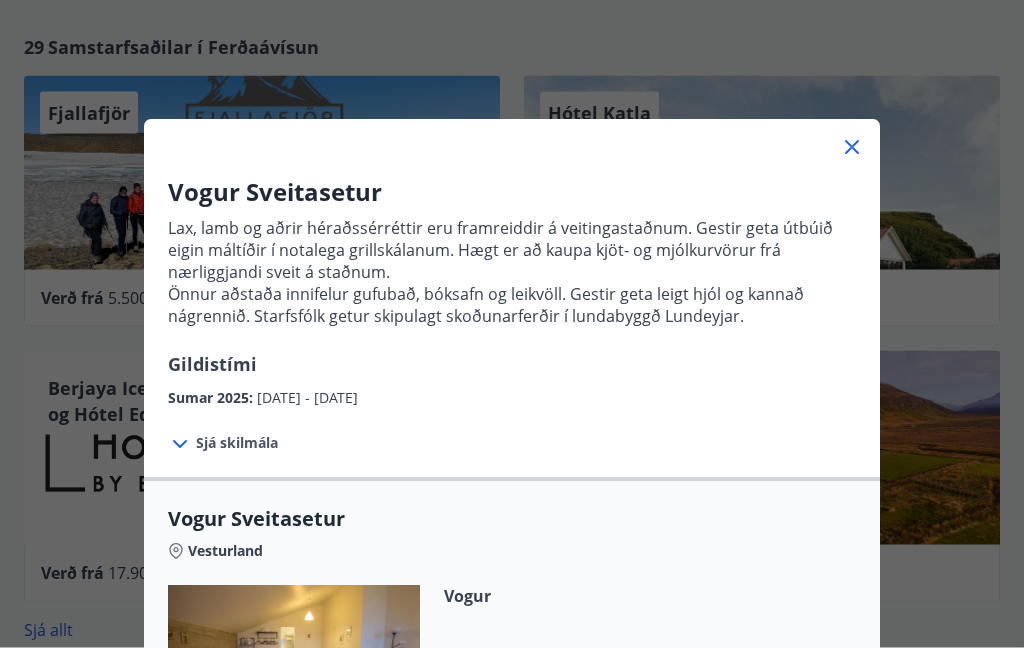 scroll, scrollTop: 840, scrollLeft: 0, axis: vertical 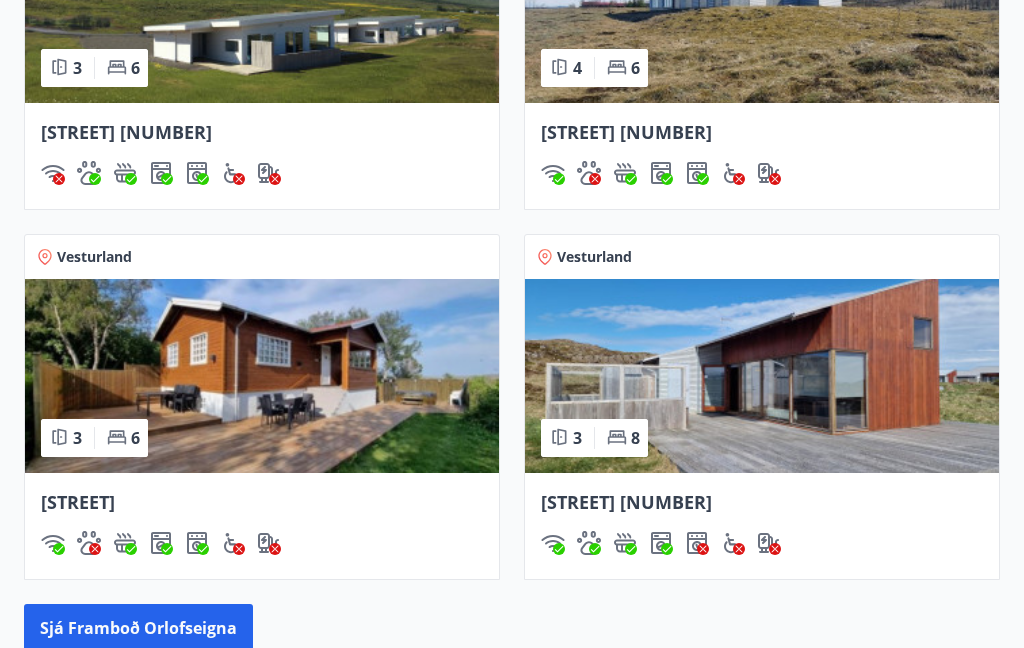 click on "Vesturland" at bounding box center [762, 257] 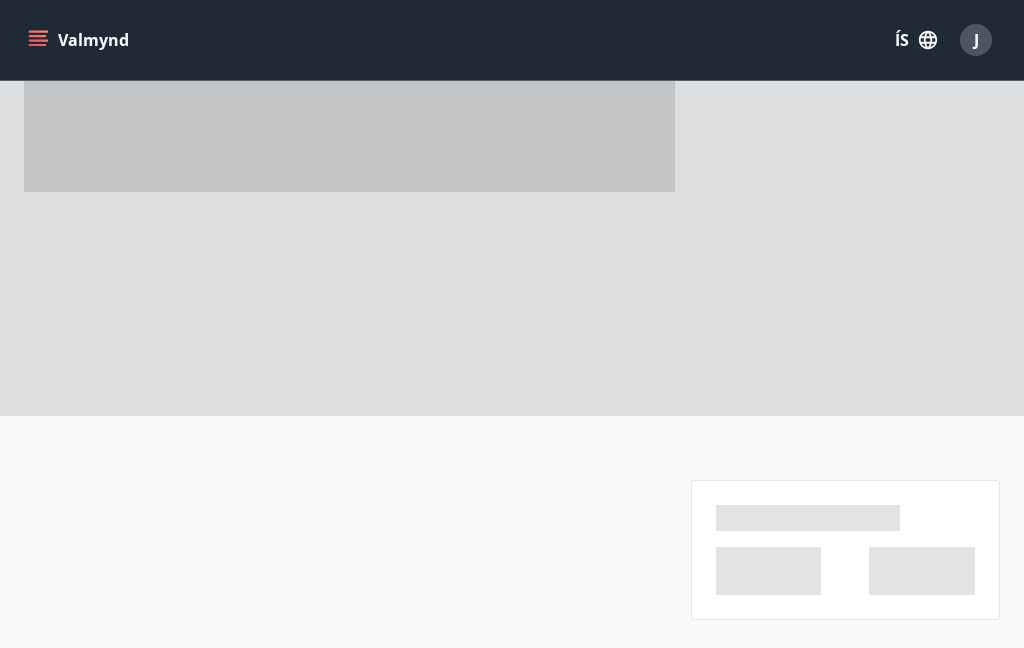 scroll, scrollTop: 0, scrollLeft: 0, axis: both 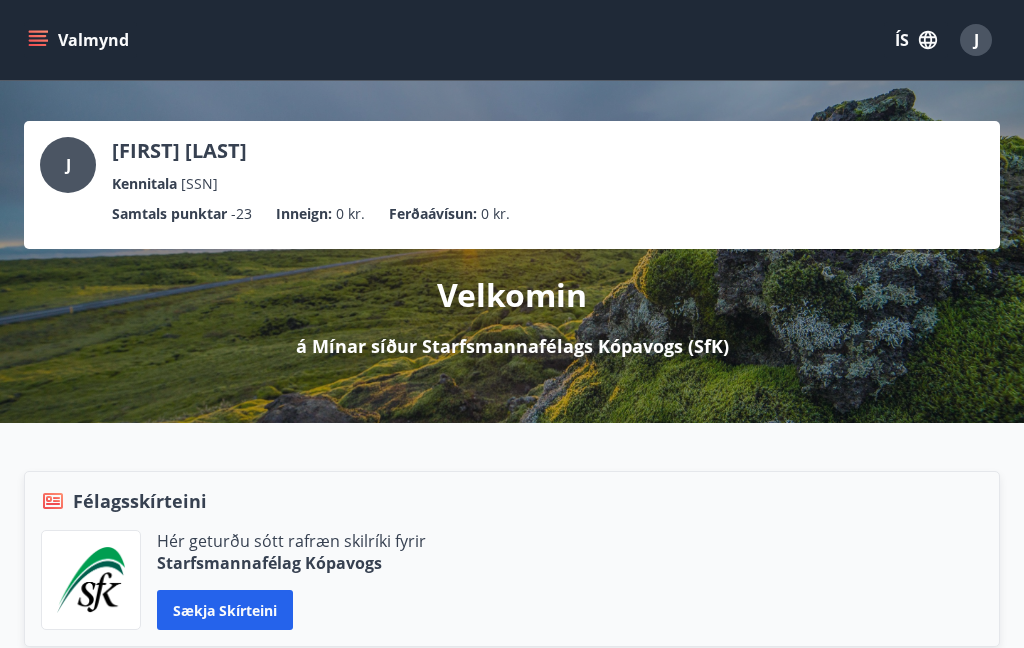 click on "Valmynd" at bounding box center [80, 40] 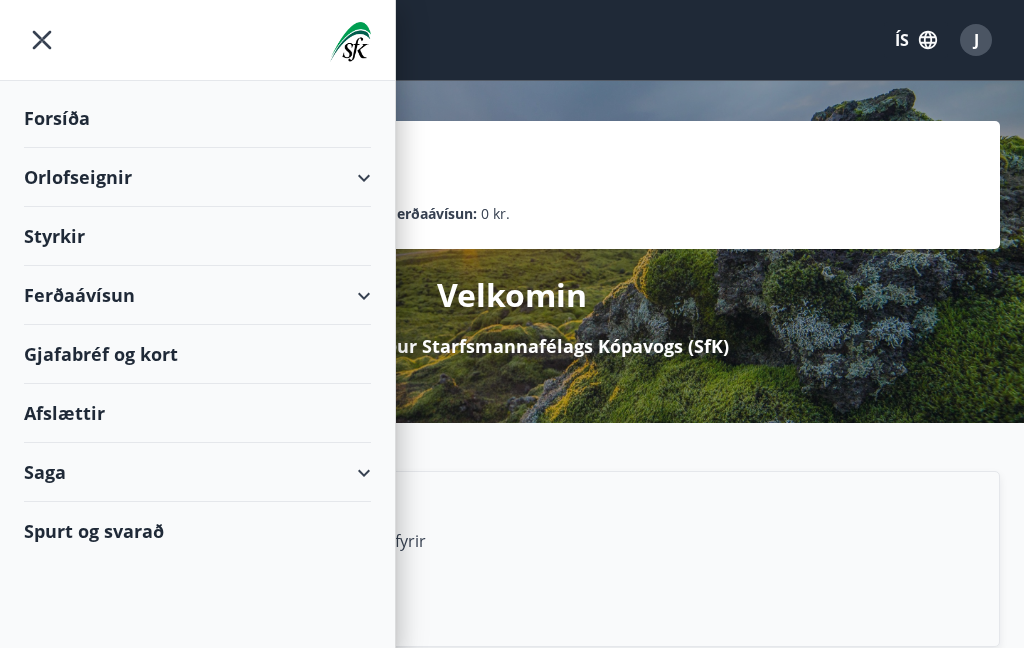 click on "Orlofseignir" at bounding box center (197, 177) 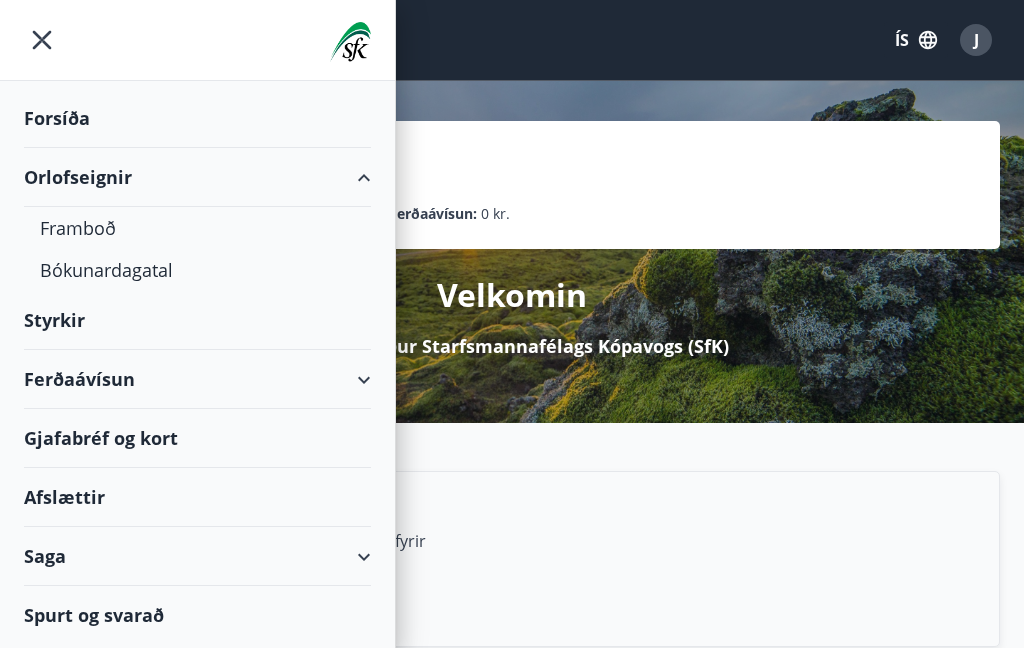 click on "Bókunardagatal" at bounding box center [197, 270] 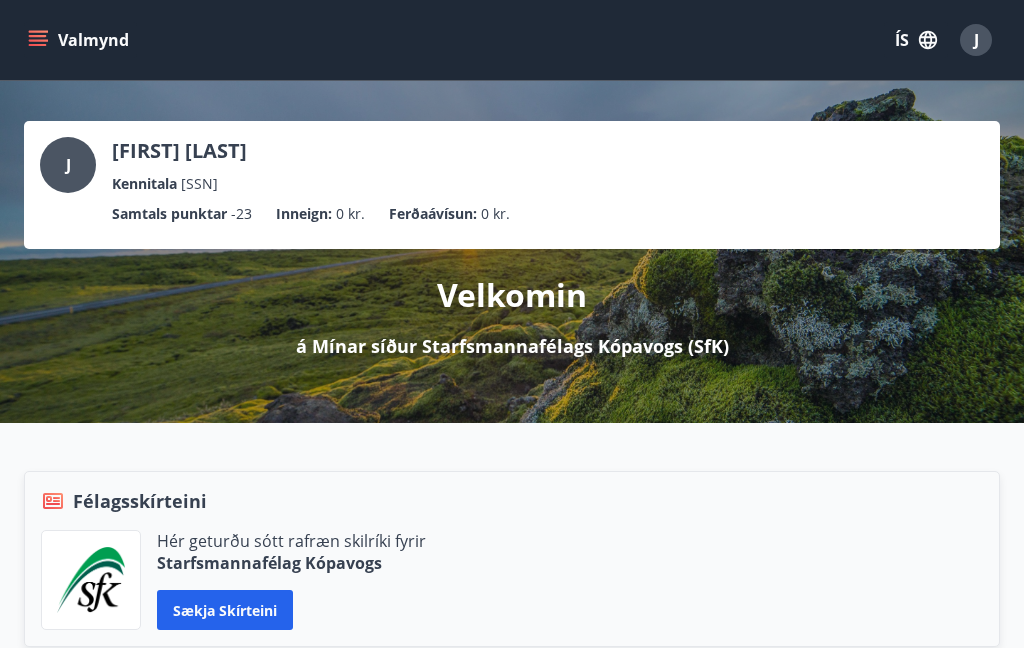 click on "Valmynd" at bounding box center [80, 40] 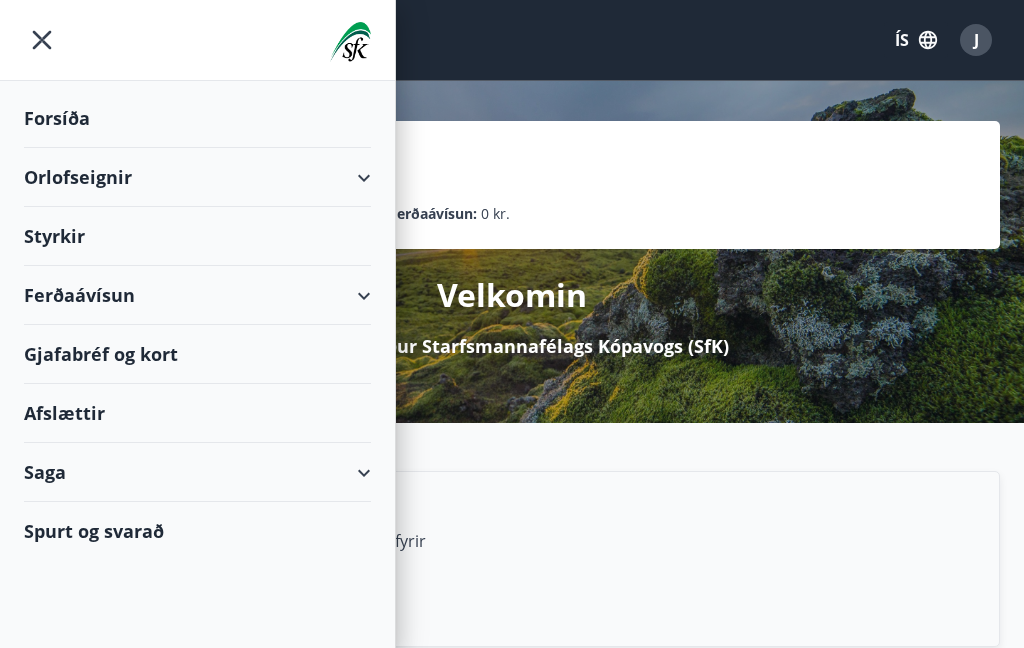 click on "Orlofseignir" at bounding box center [197, 177] 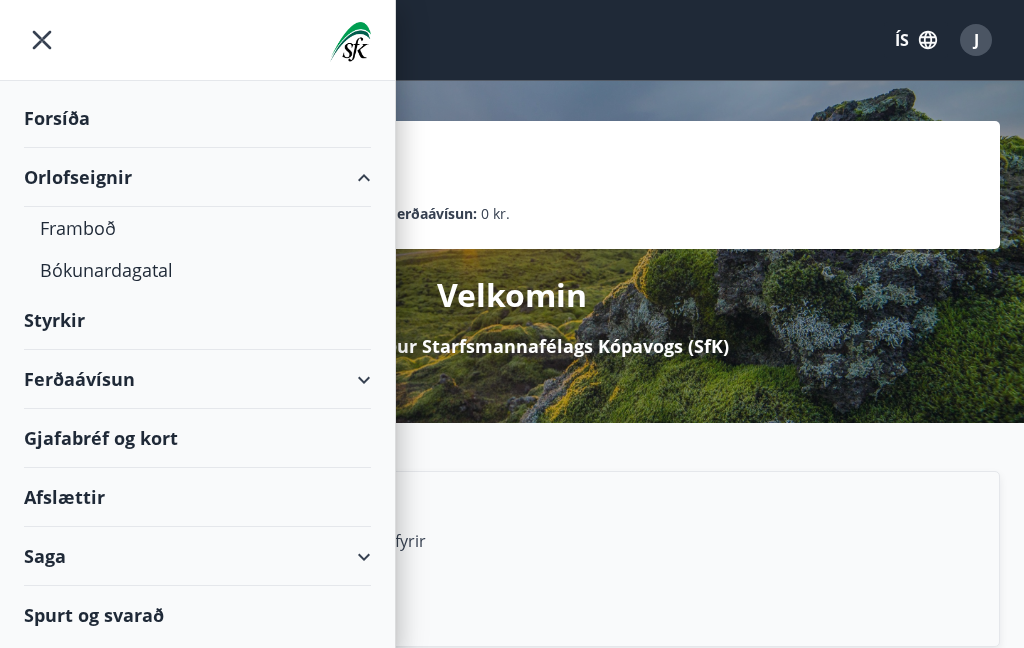 click on "Framboð" at bounding box center [197, 228] 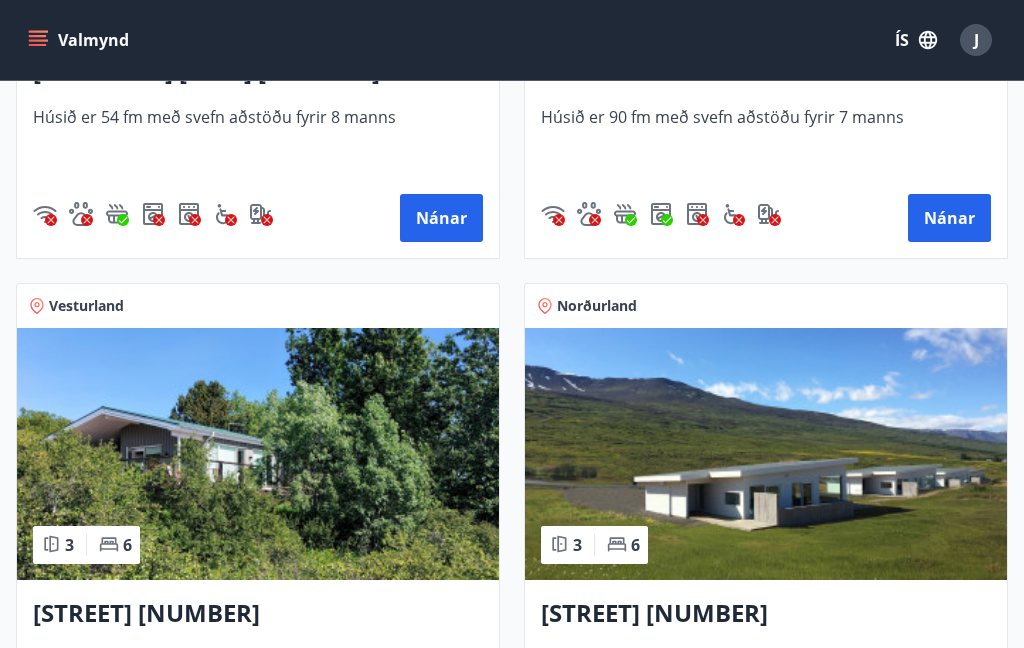 scroll, scrollTop: 1237, scrollLeft: 0, axis: vertical 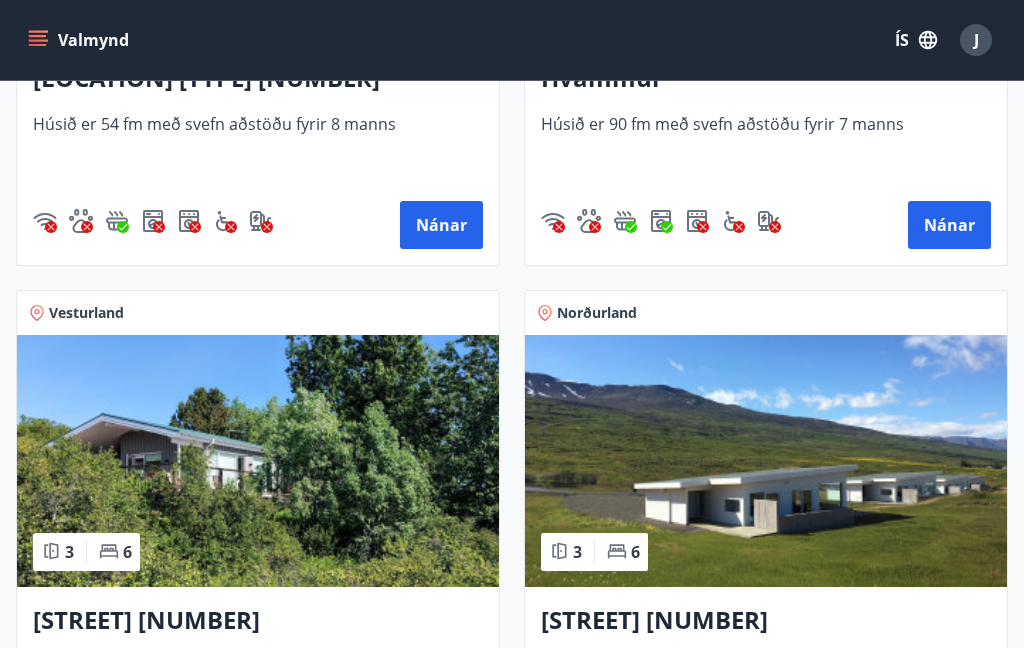 click on "Valmynd" at bounding box center [80, 40] 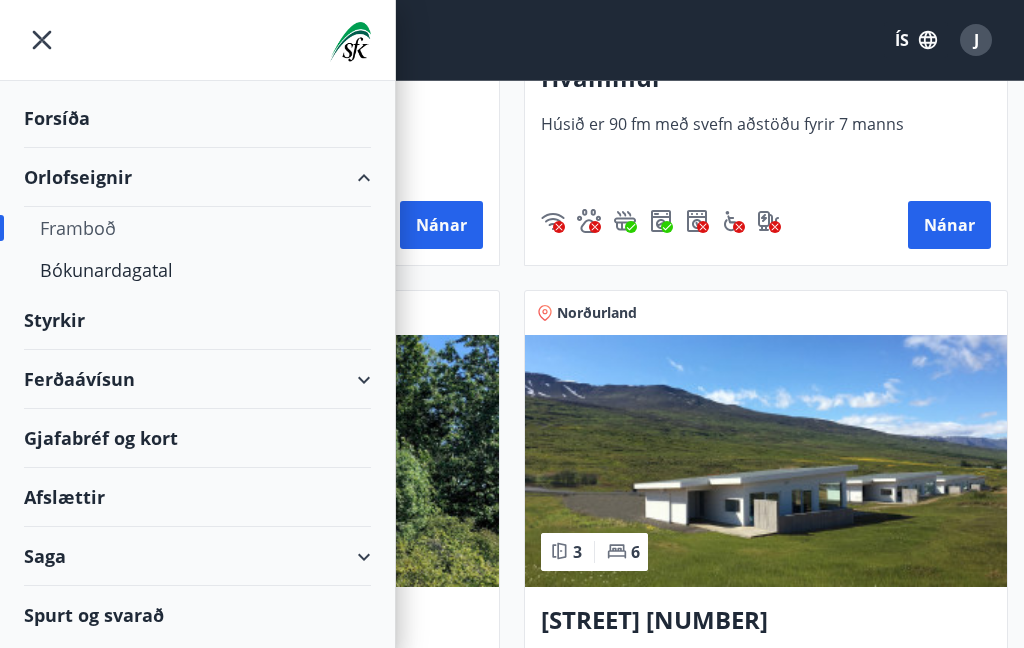 click on "Bókunardagatal" at bounding box center (197, 270) 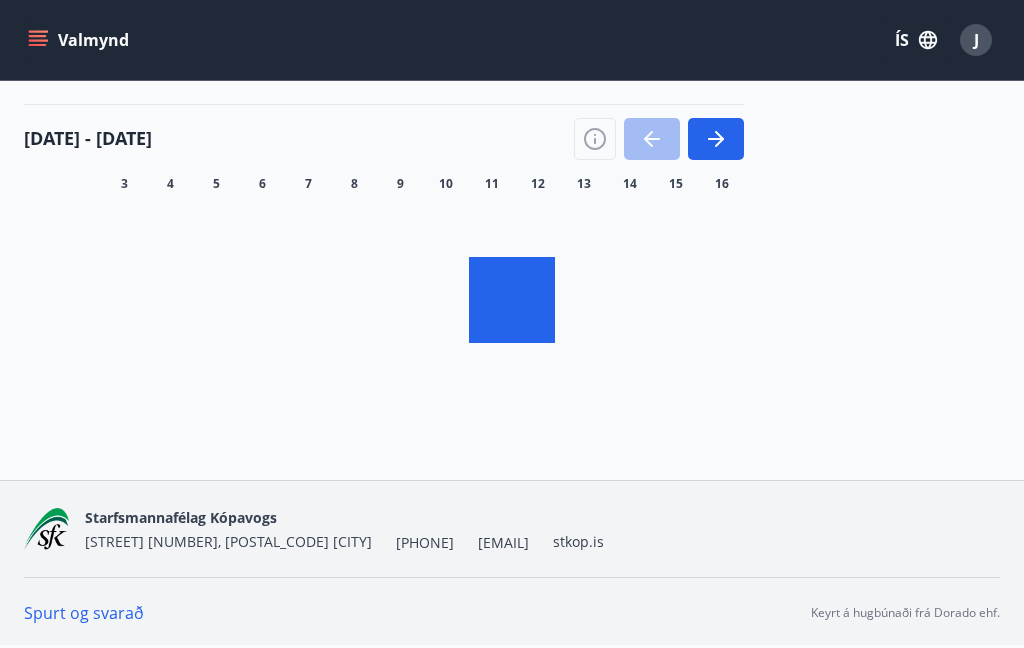 scroll, scrollTop: 205, scrollLeft: 0, axis: vertical 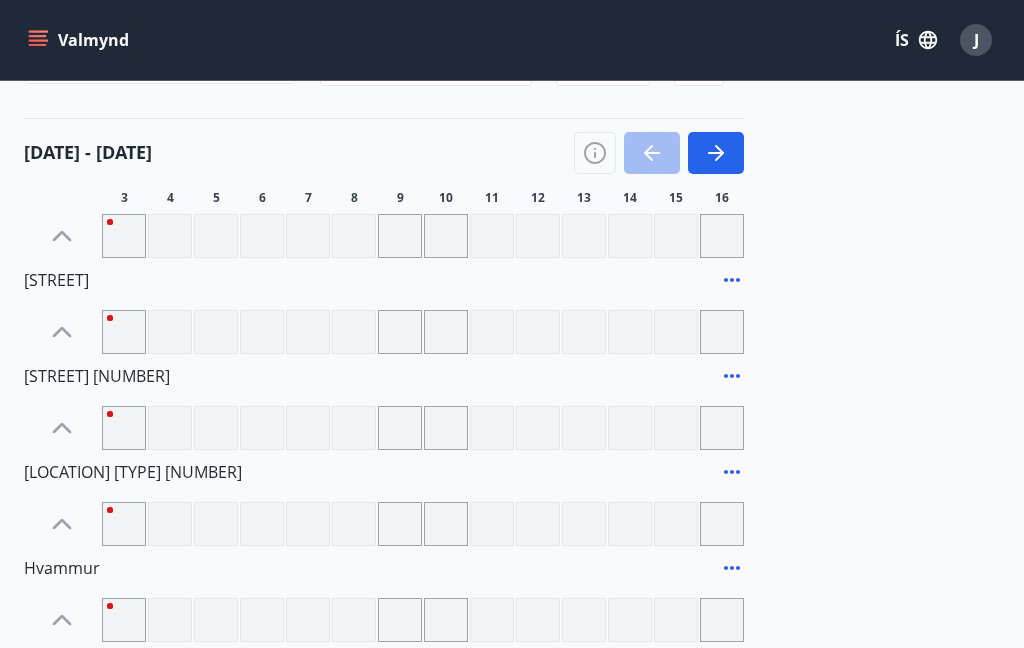 click at bounding box center [716, 153] 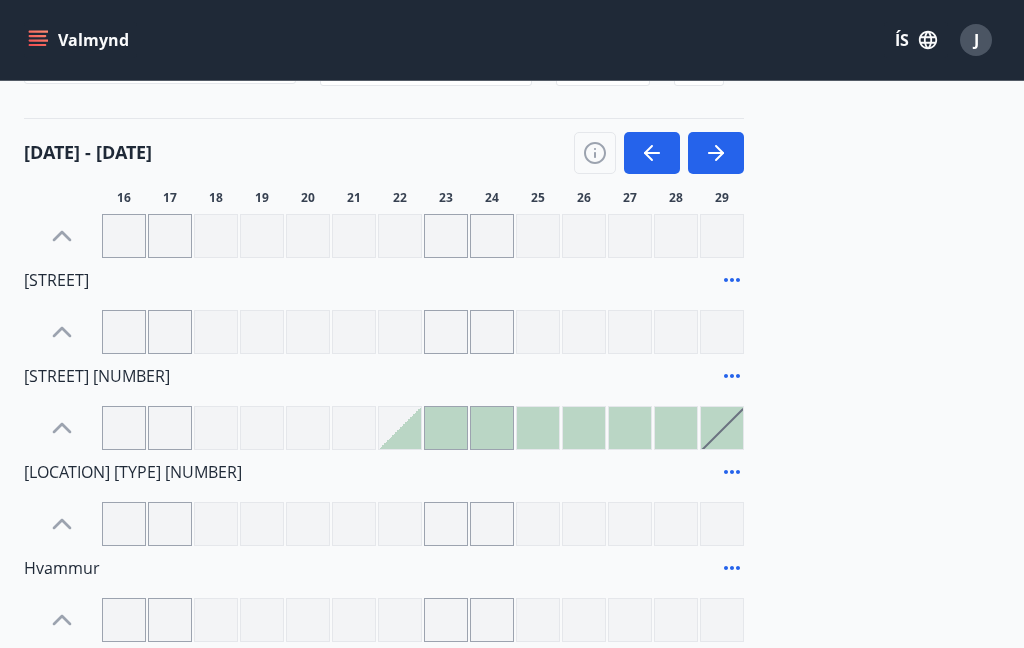 click at bounding box center [716, 153] 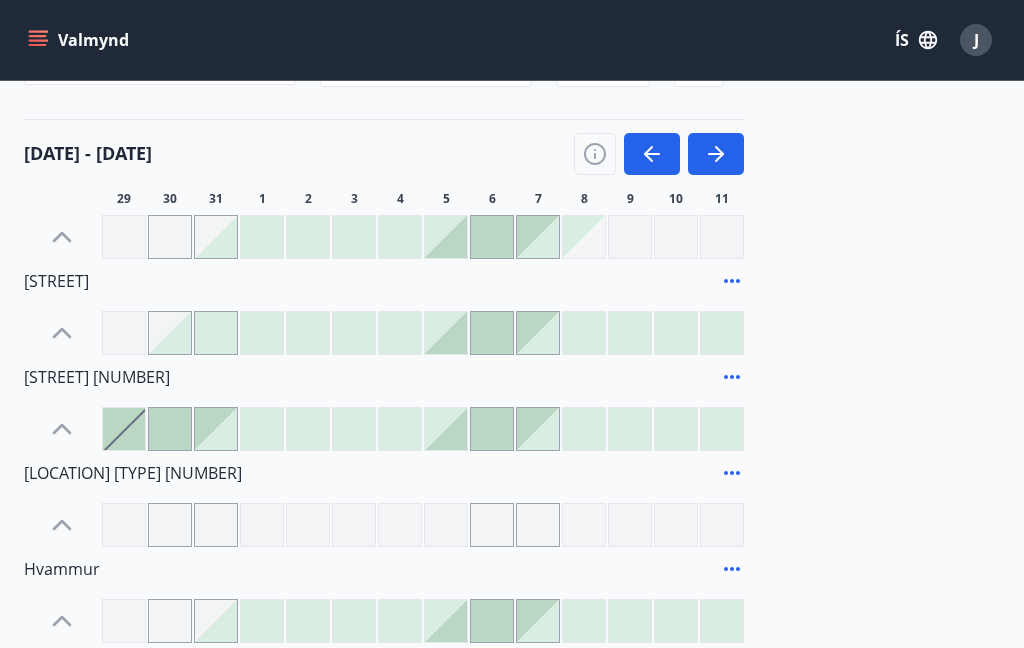 scroll, scrollTop: 203, scrollLeft: 0, axis: vertical 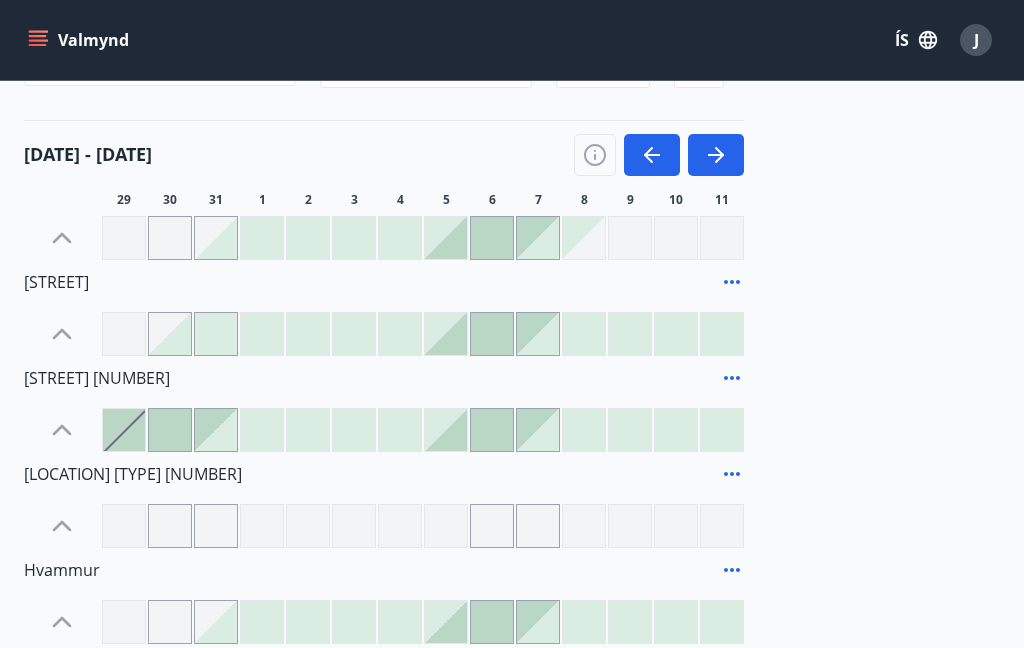 click 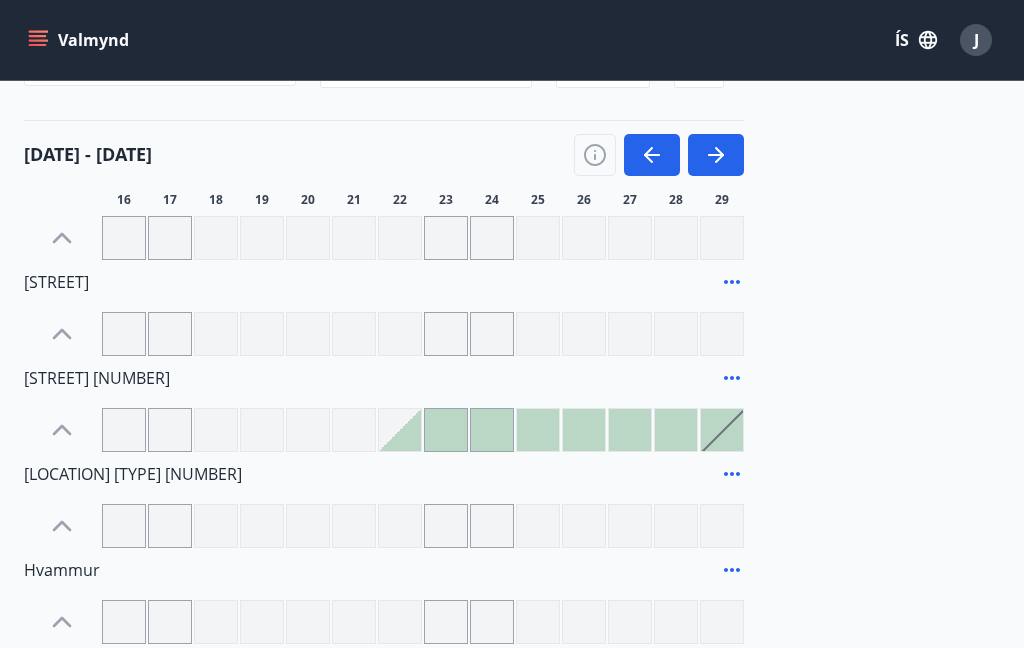 click at bounding box center (400, 430) 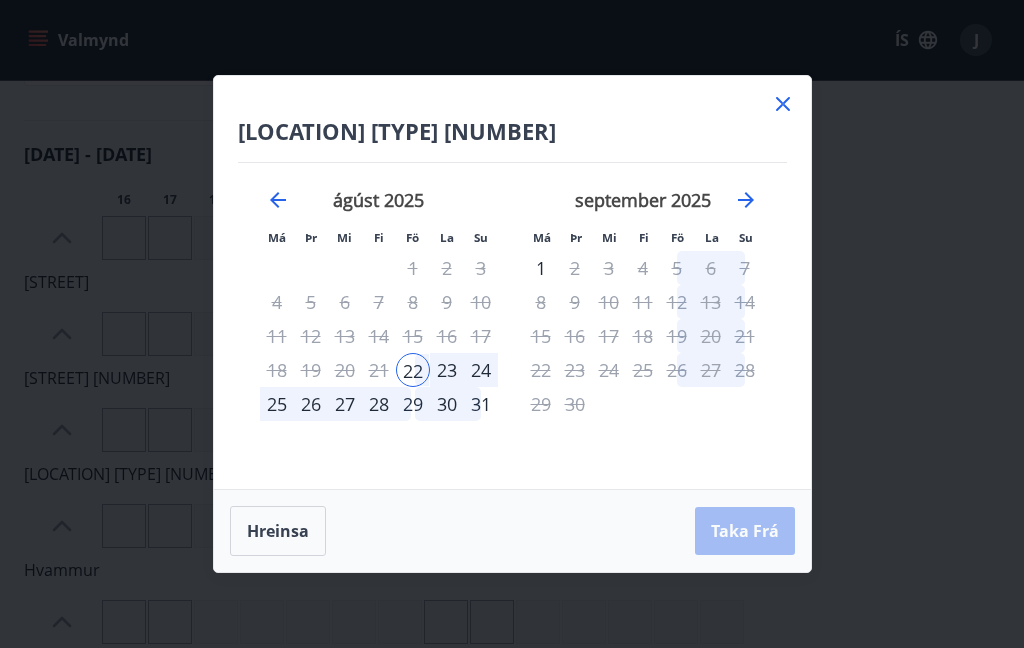 click 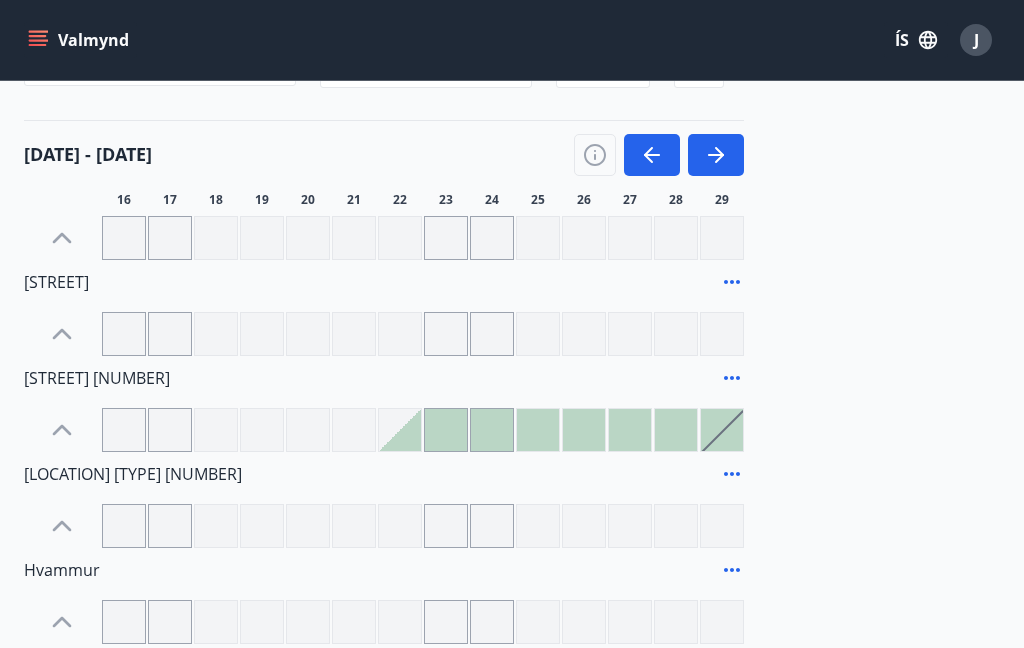 click at bounding box center (400, 430) 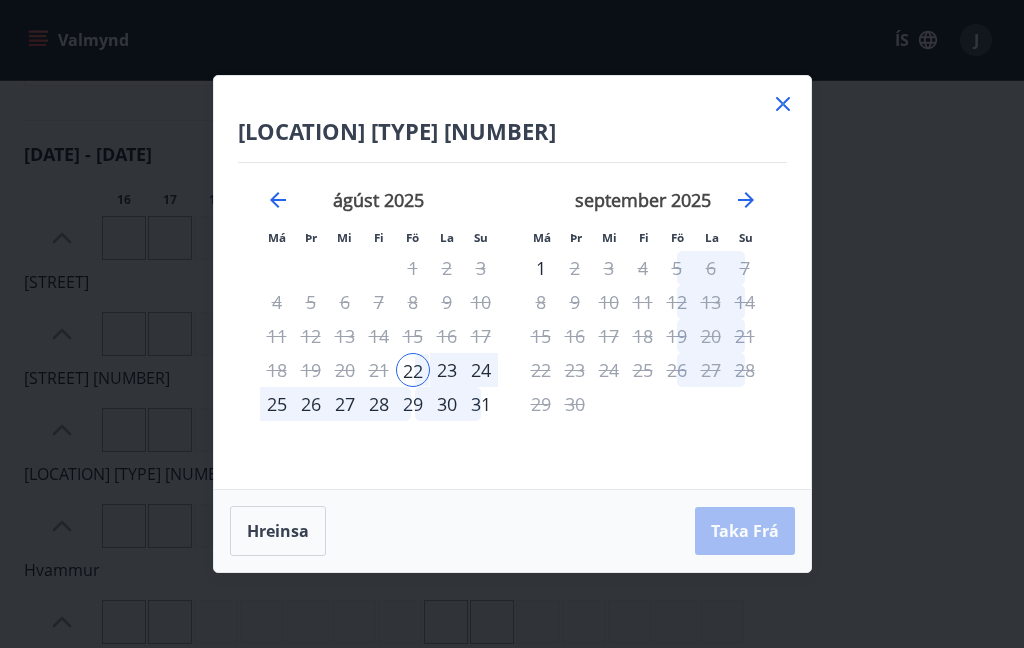 click 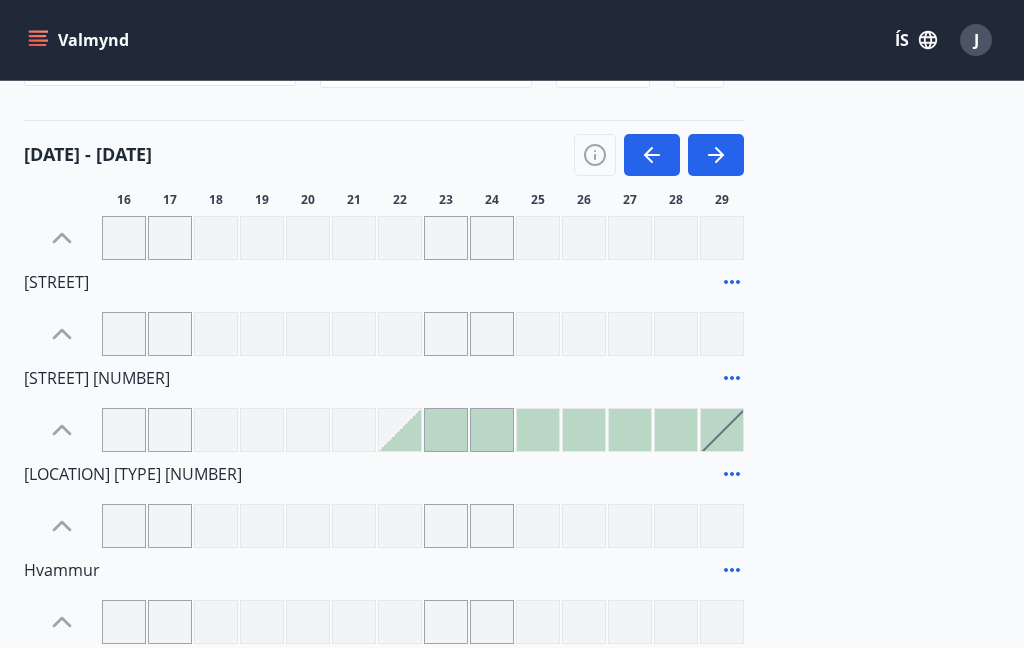 click at bounding box center [400, 334] 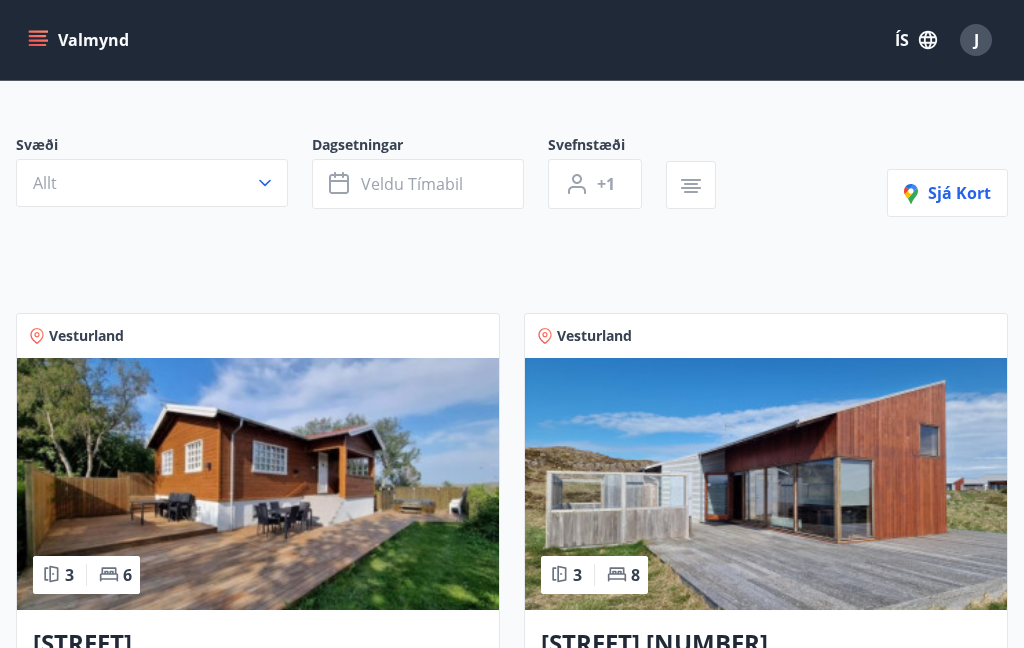 scroll, scrollTop: 0, scrollLeft: 0, axis: both 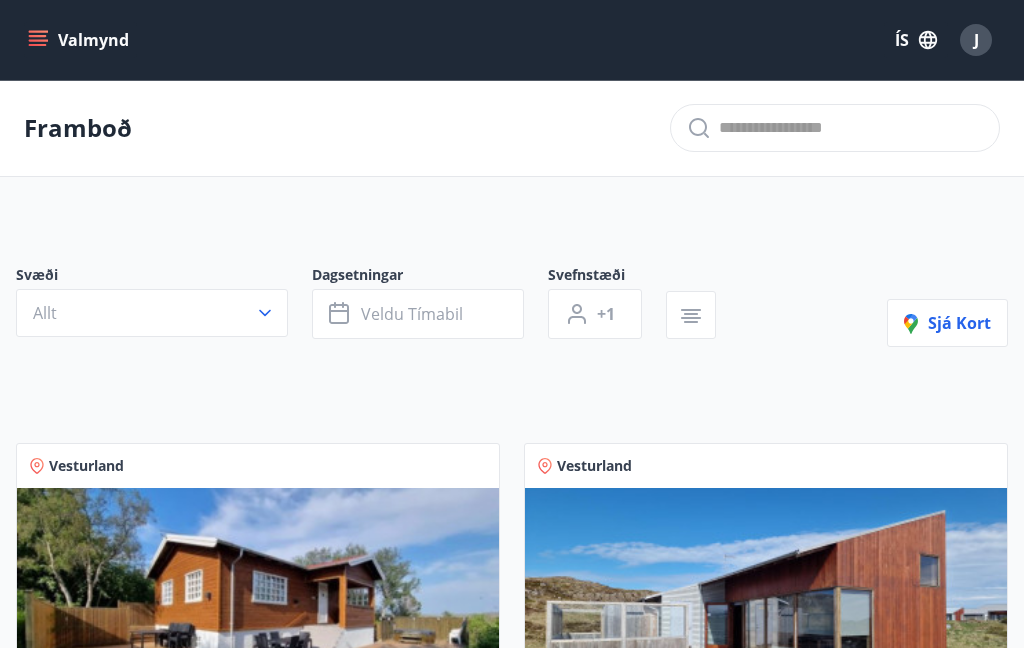 click on "Valmynd" at bounding box center [80, 40] 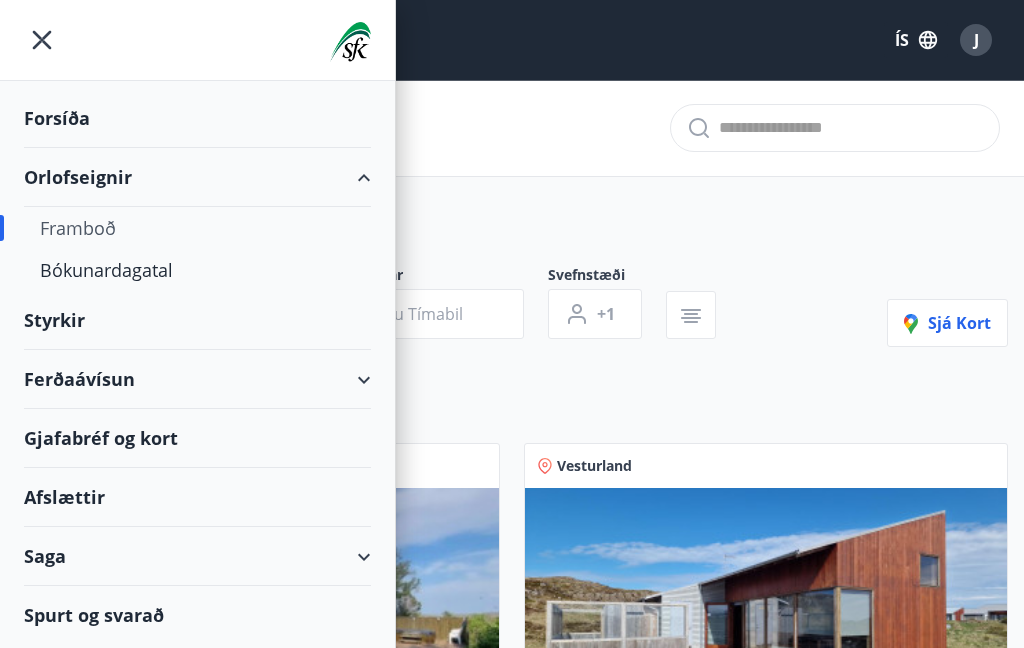 click on "Bókunardagatal" at bounding box center (197, 270) 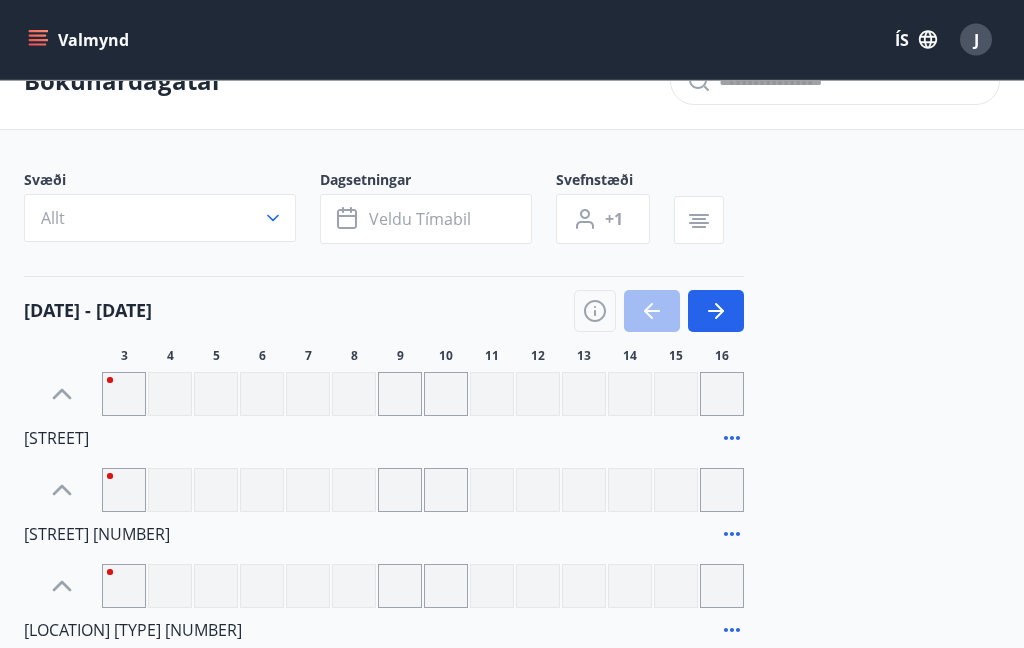 scroll, scrollTop: 47, scrollLeft: 0, axis: vertical 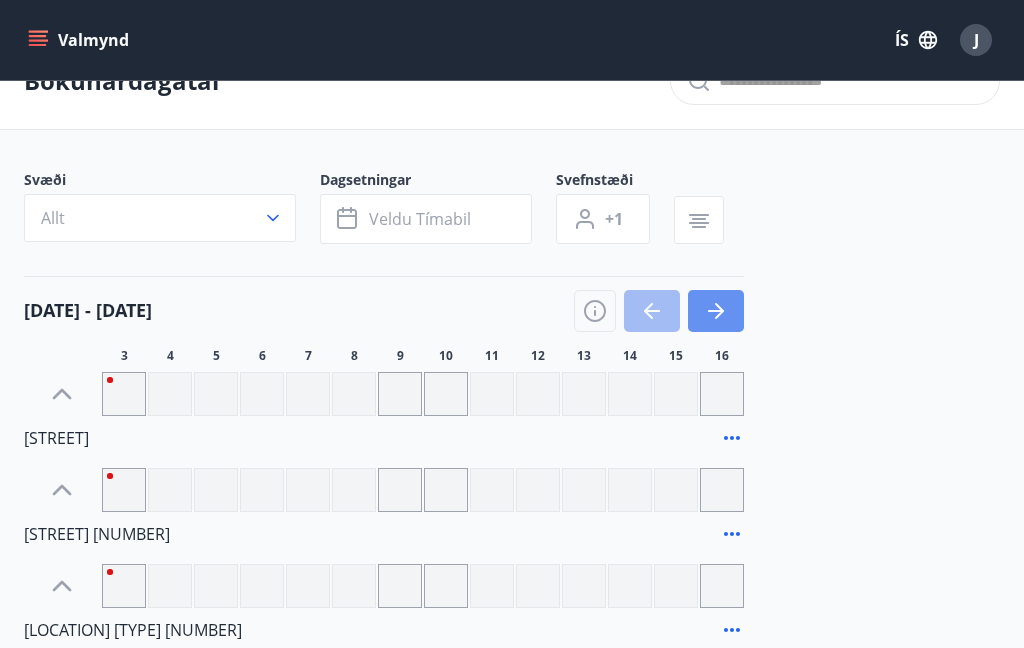 click at bounding box center [716, 311] 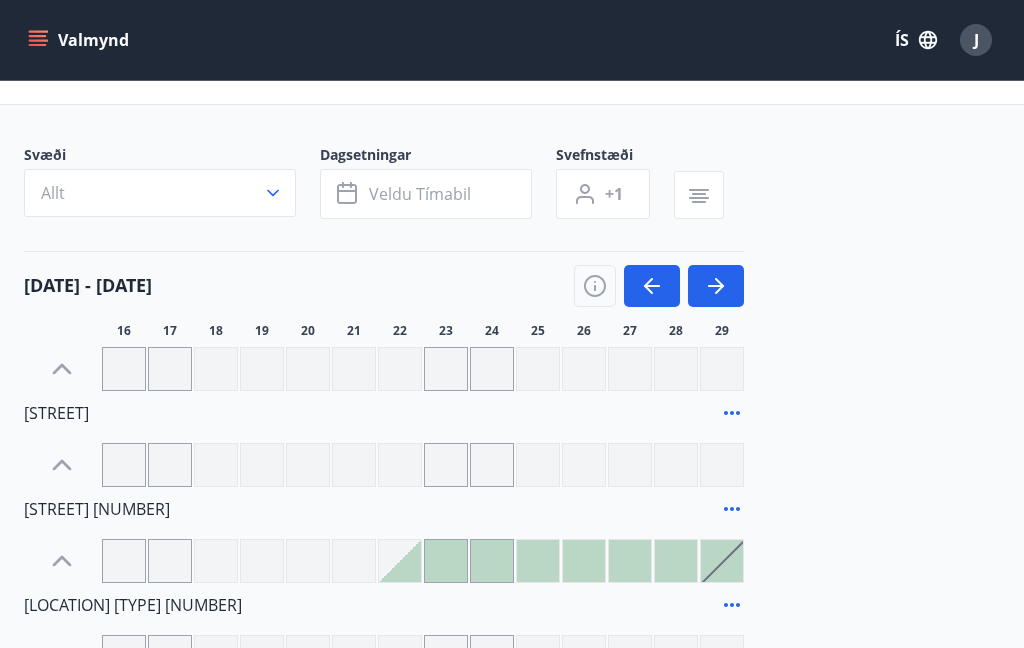 scroll, scrollTop: 70, scrollLeft: 0, axis: vertical 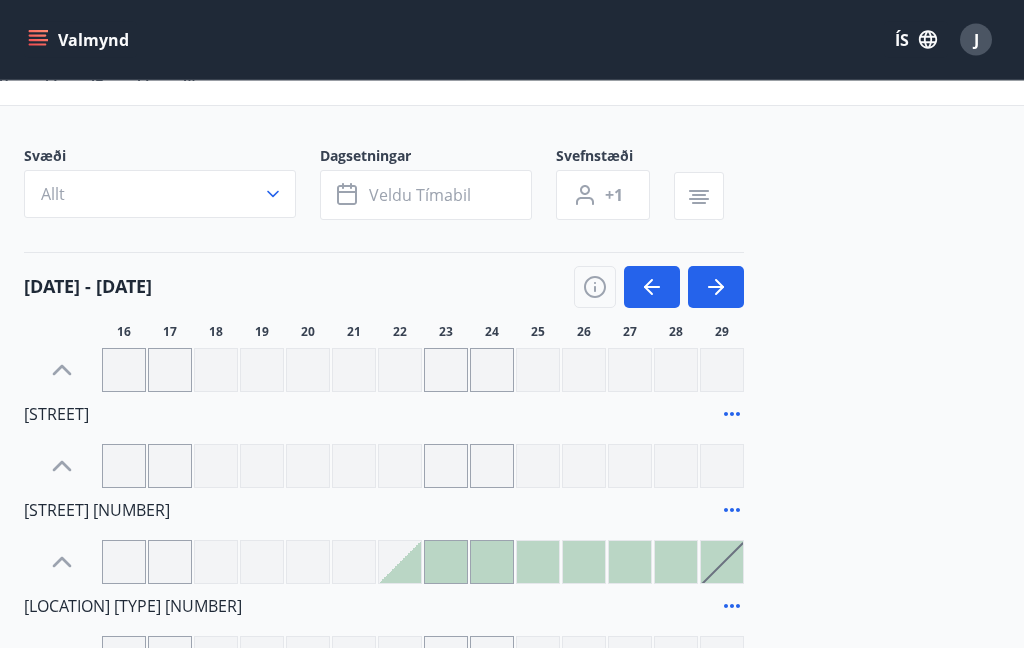 click at bounding box center (716, 288) 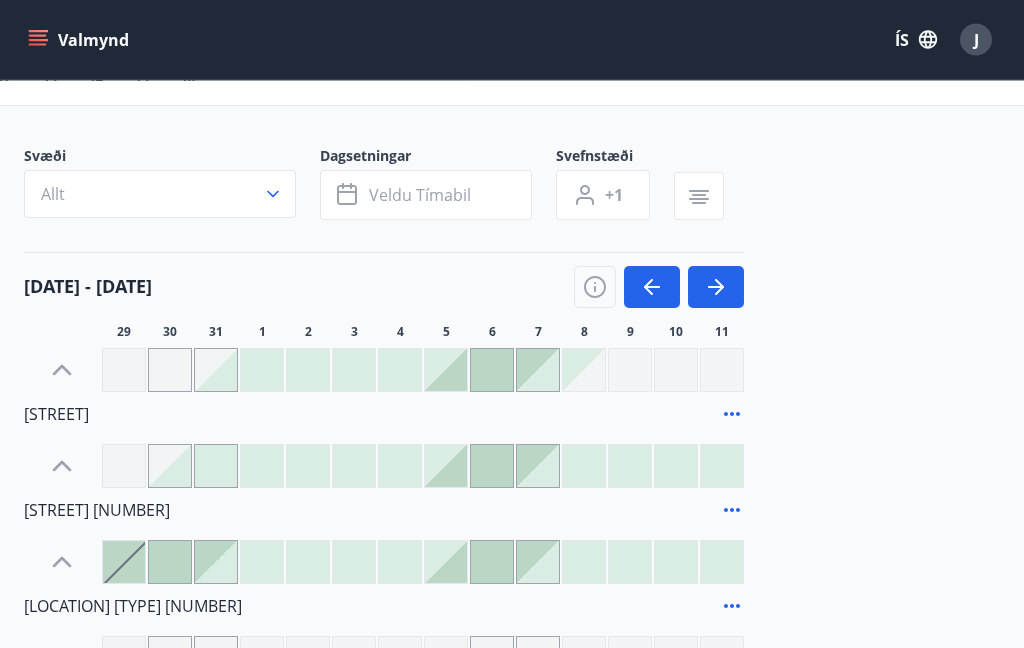 scroll, scrollTop: 71, scrollLeft: 0, axis: vertical 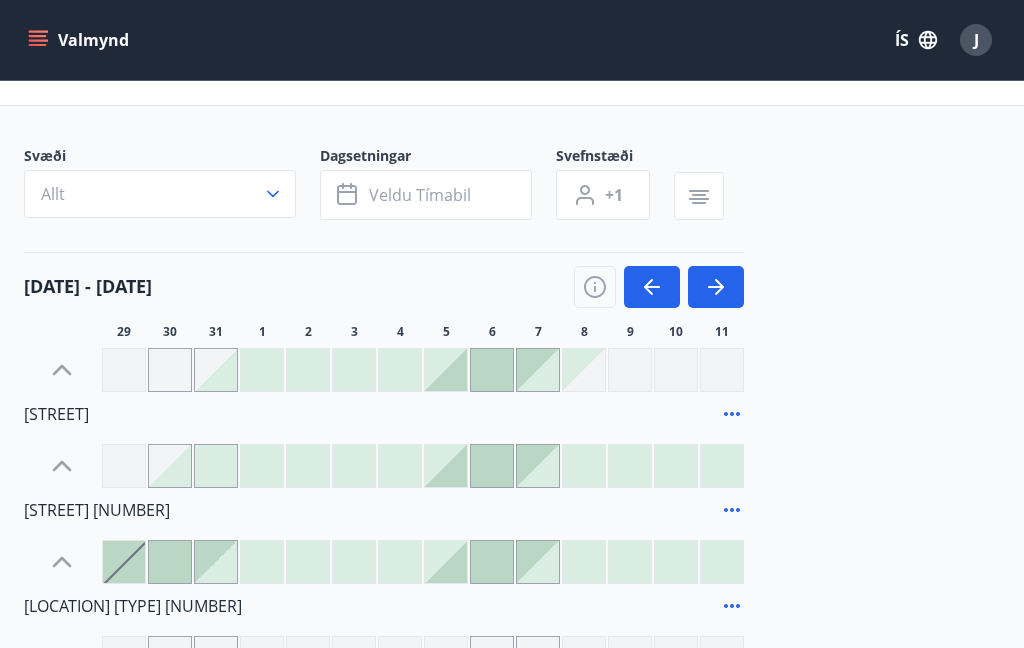 click at bounding box center (170, 466) 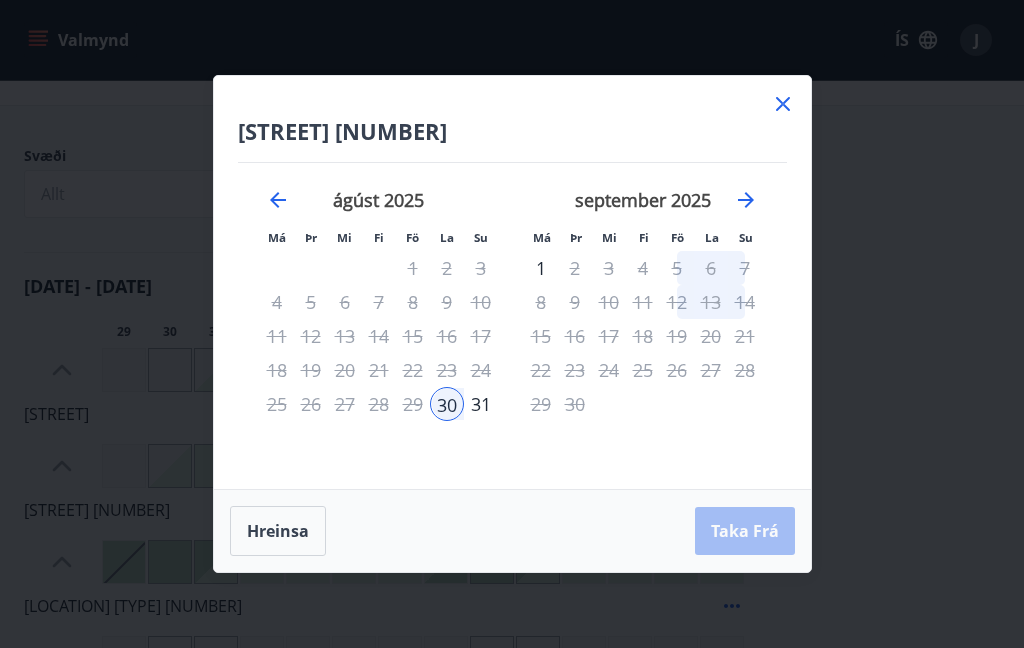 click on "1" at bounding box center (541, 268) 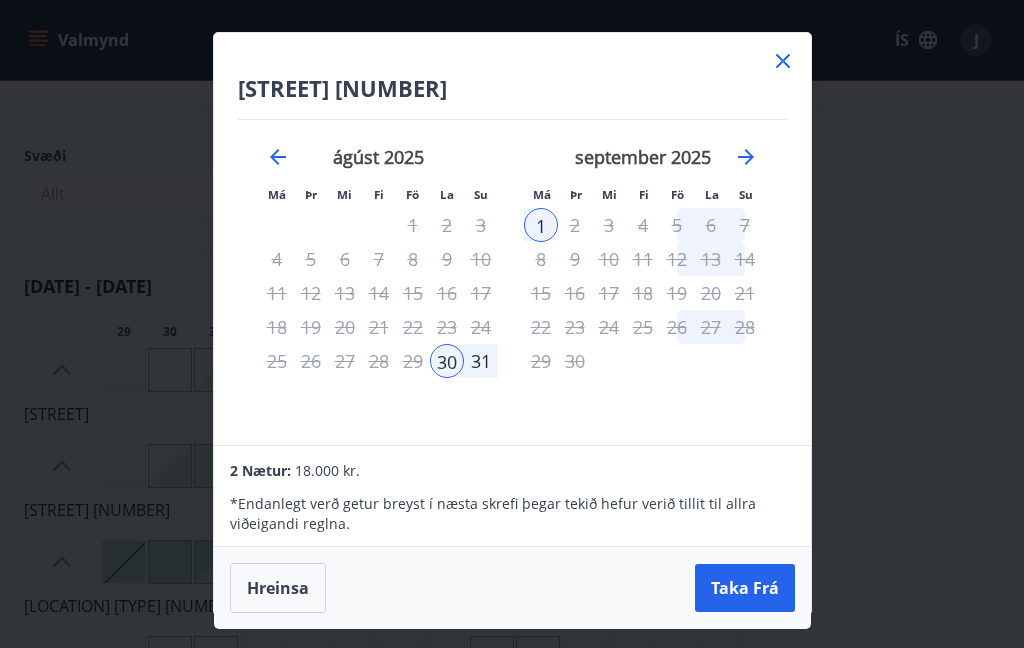click on "Taka Frá" at bounding box center [745, 588] 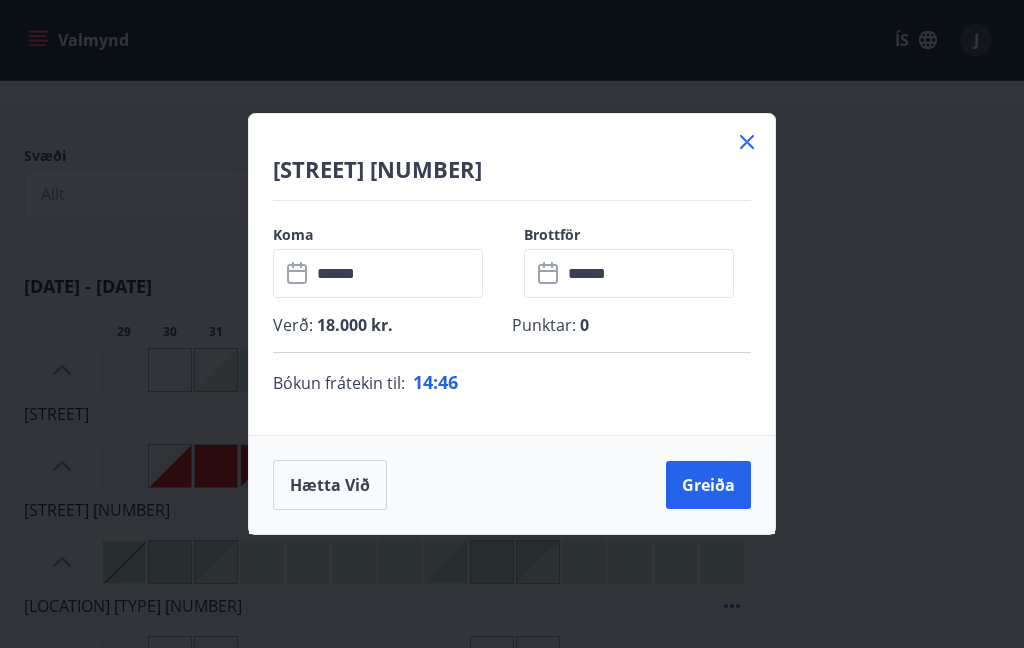 click 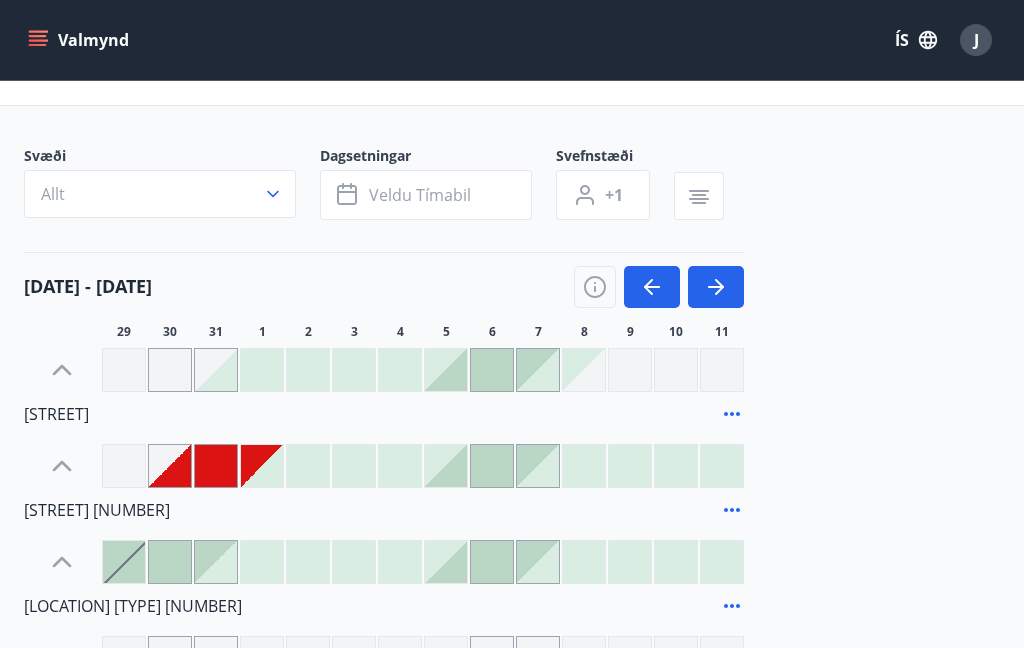 click 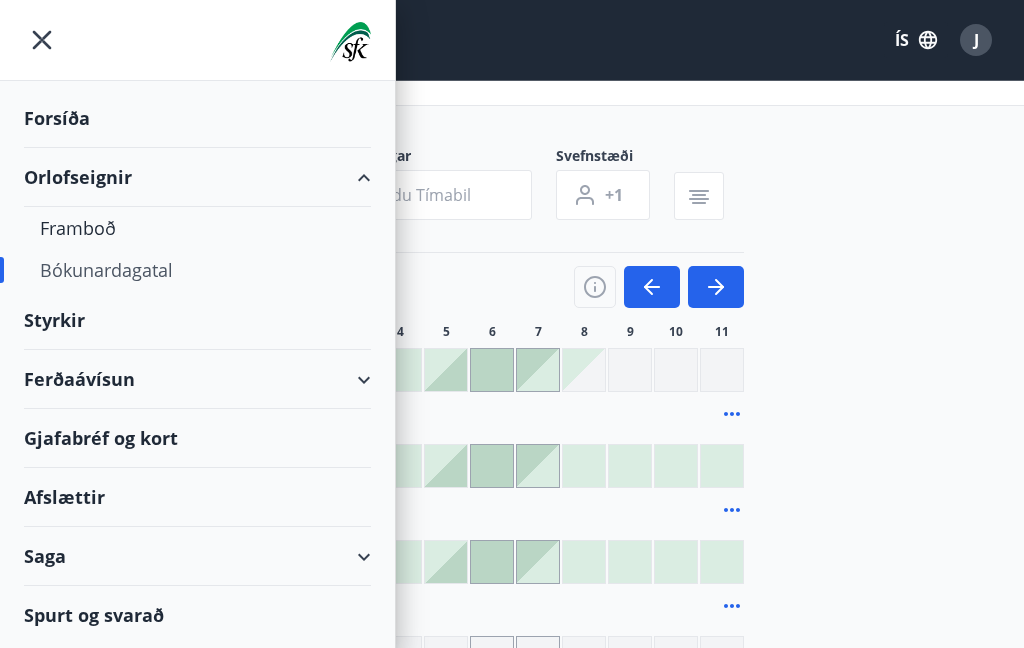 click 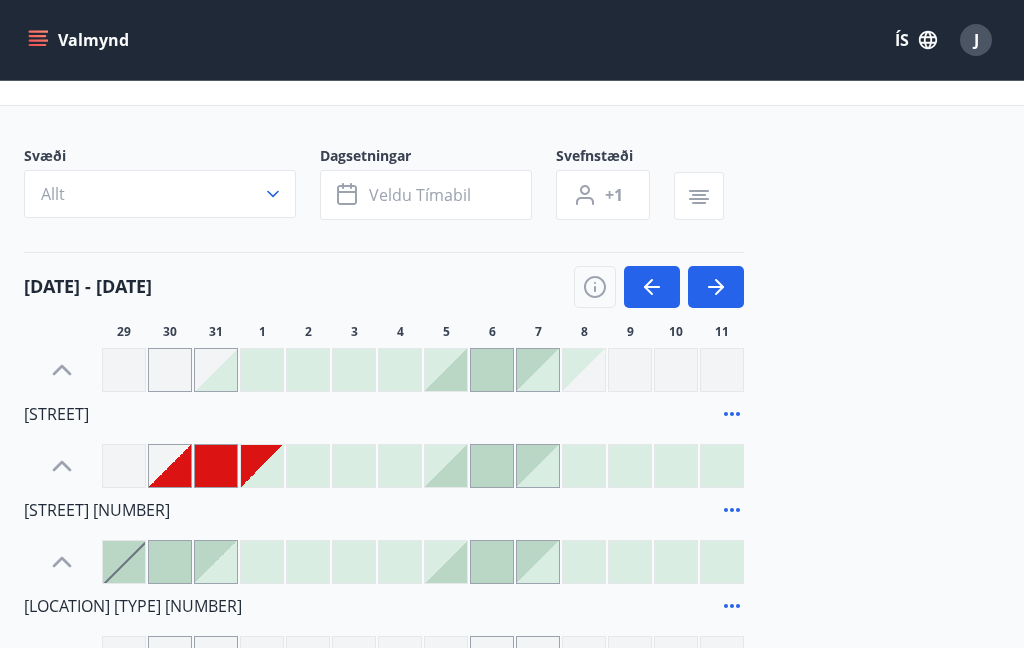 click on "Valmynd" at bounding box center (80, 40) 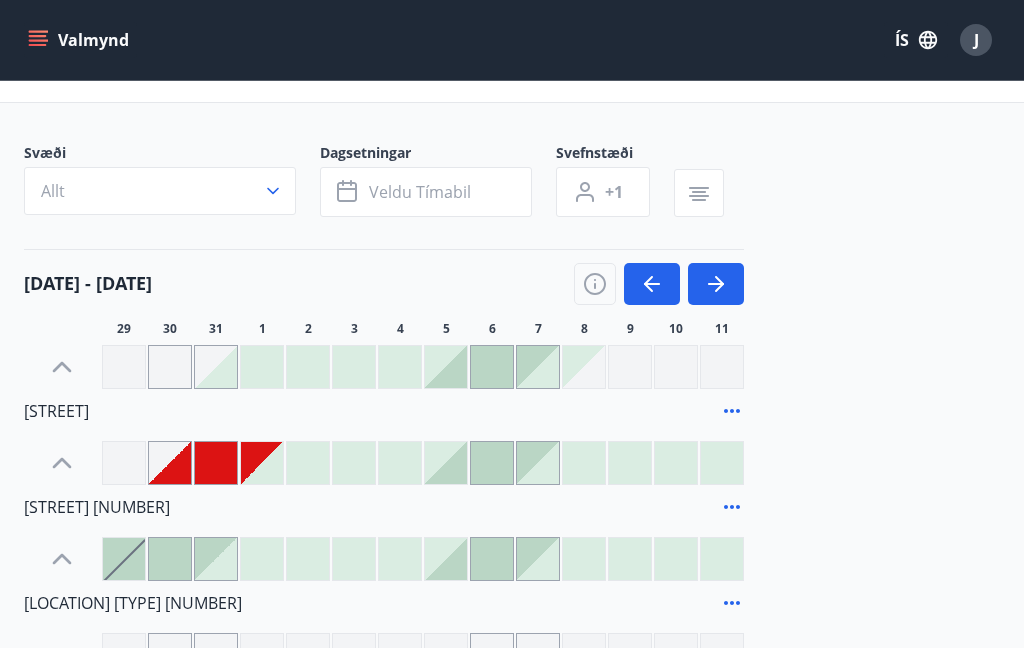 scroll, scrollTop: 0, scrollLeft: 0, axis: both 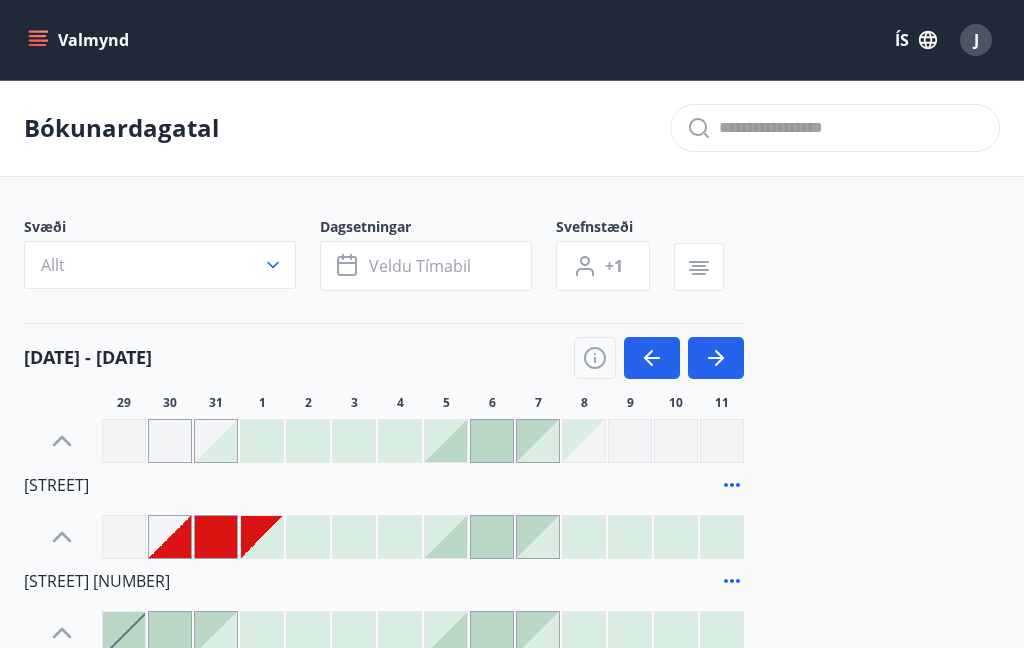 click on "J" at bounding box center [976, 40] 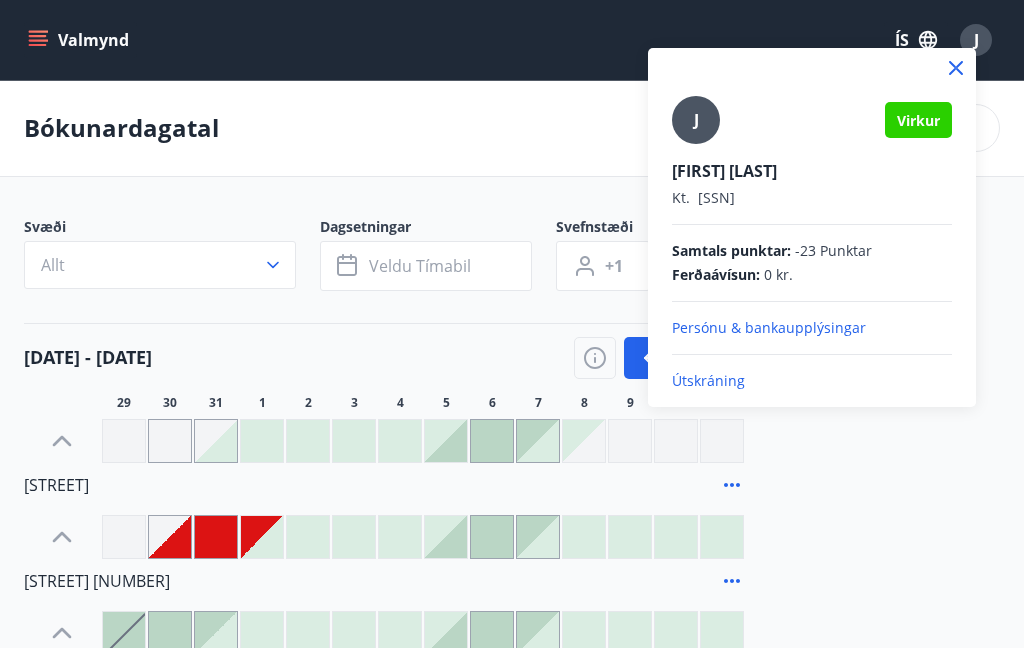 click 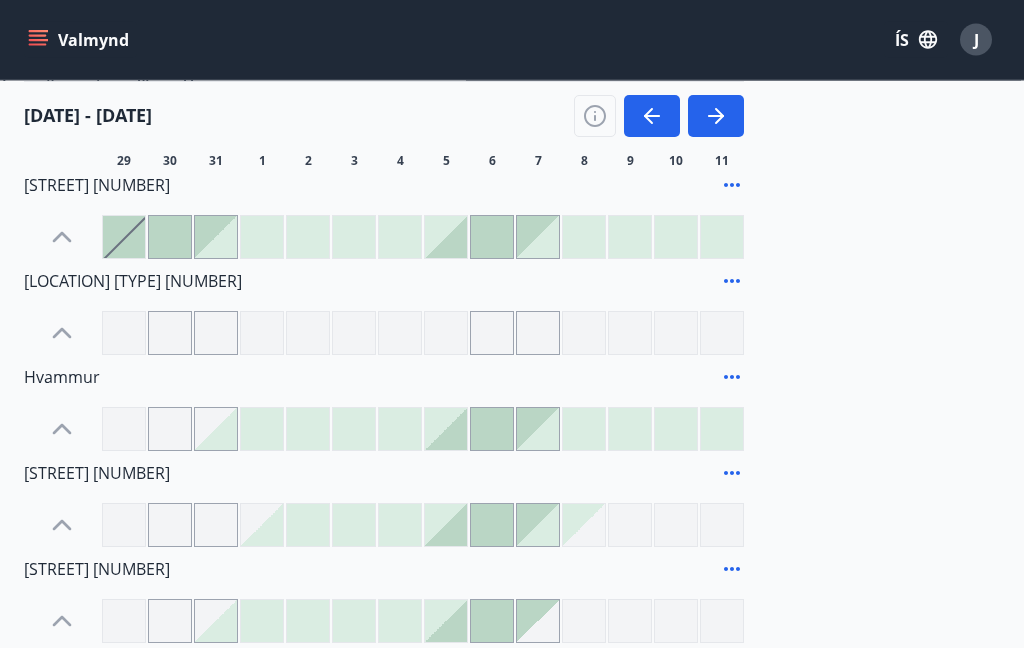 scroll, scrollTop: 425, scrollLeft: 0, axis: vertical 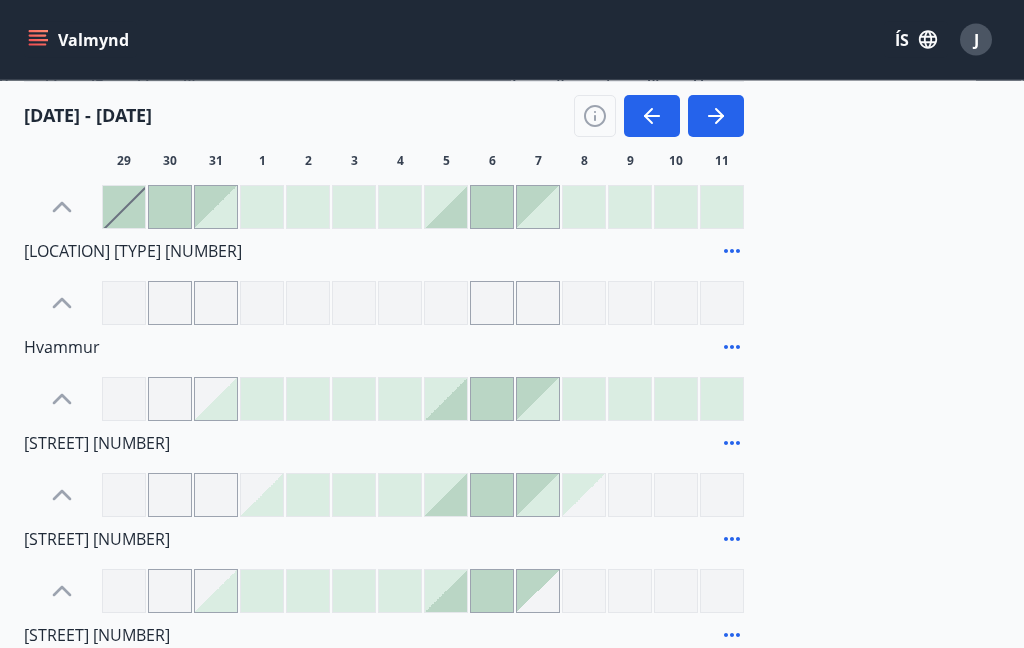 click on "[STREET] [NUMBER]" at bounding box center (384, 444) 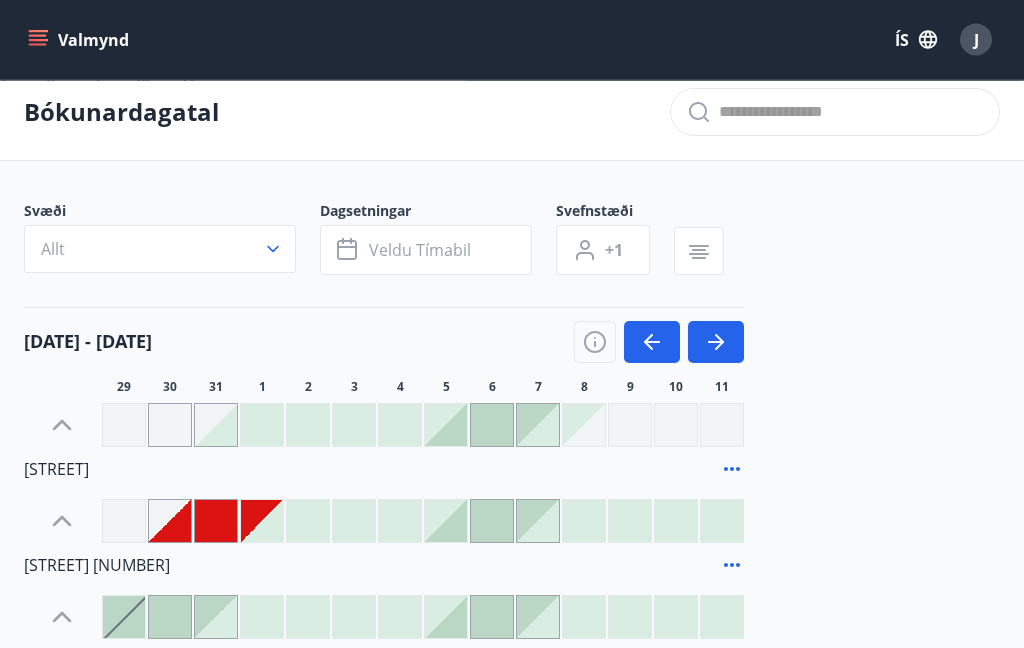 scroll, scrollTop: 0, scrollLeft: 0, axis: both 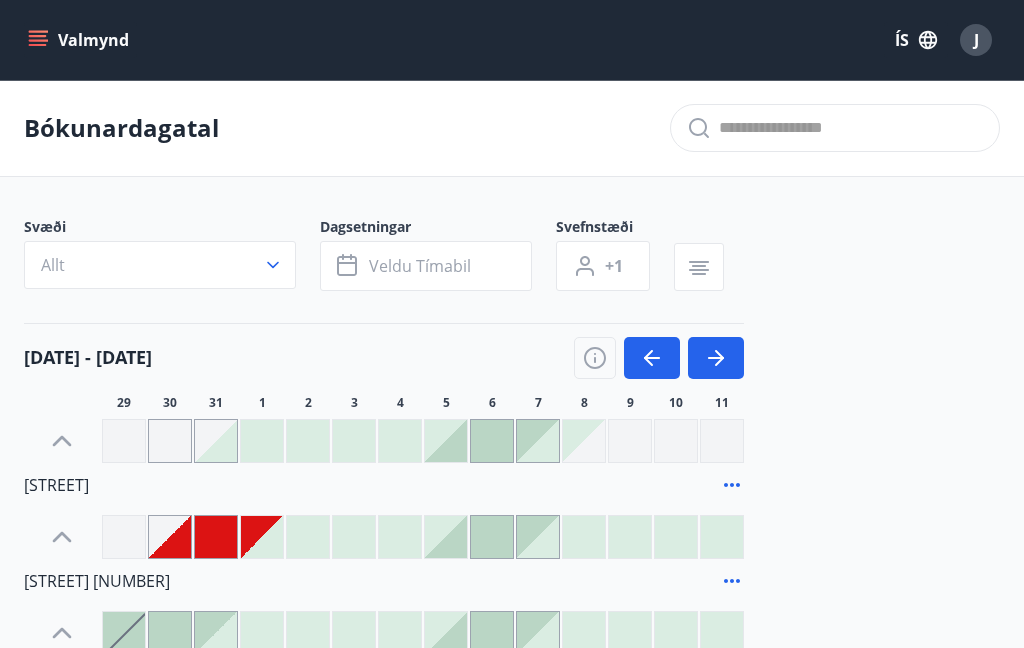 click on "J" at bounding box center (976, 40) 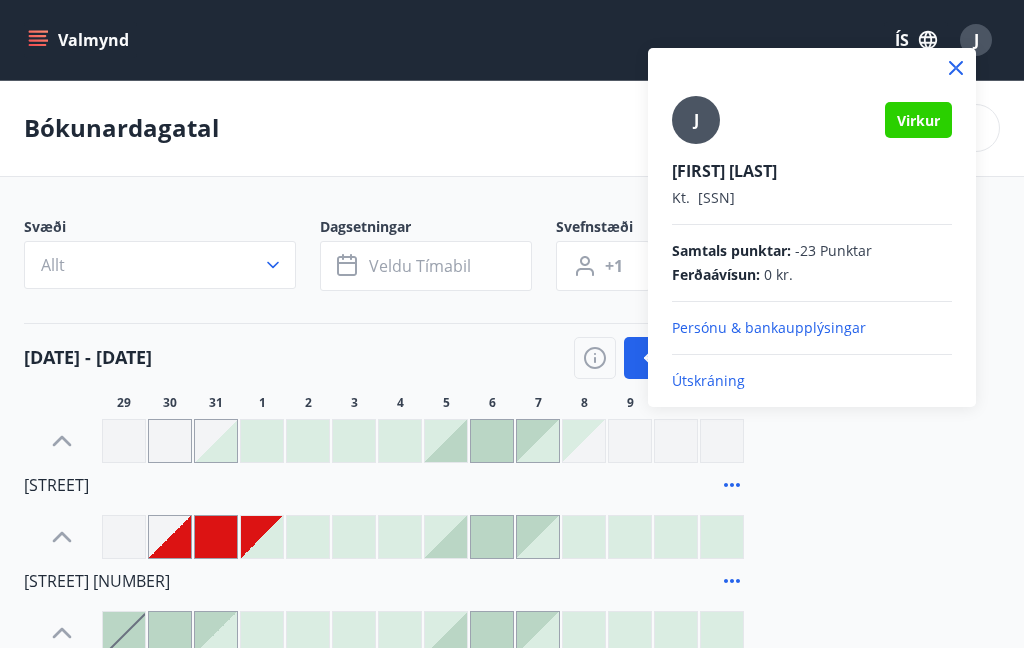 click on "Útskráning" at bounding box center [812, 381] 